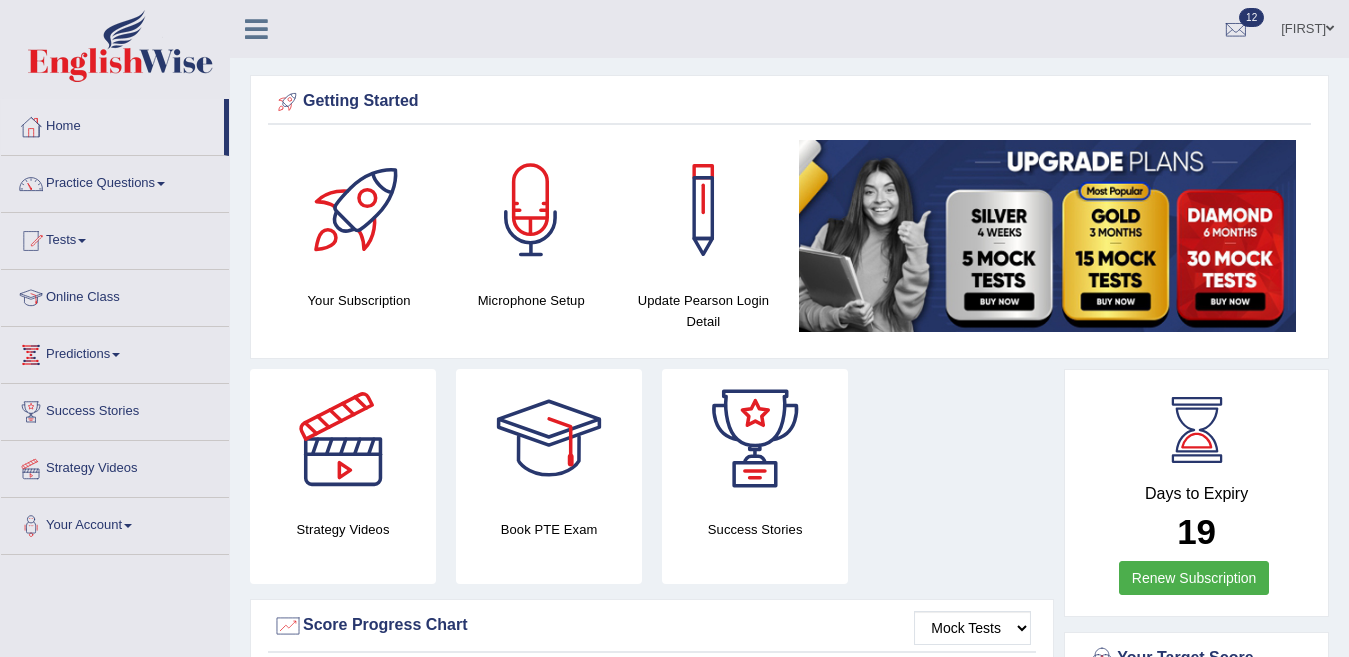 scroll, scrollTop: 0, scrollLeft: 0, axis: both 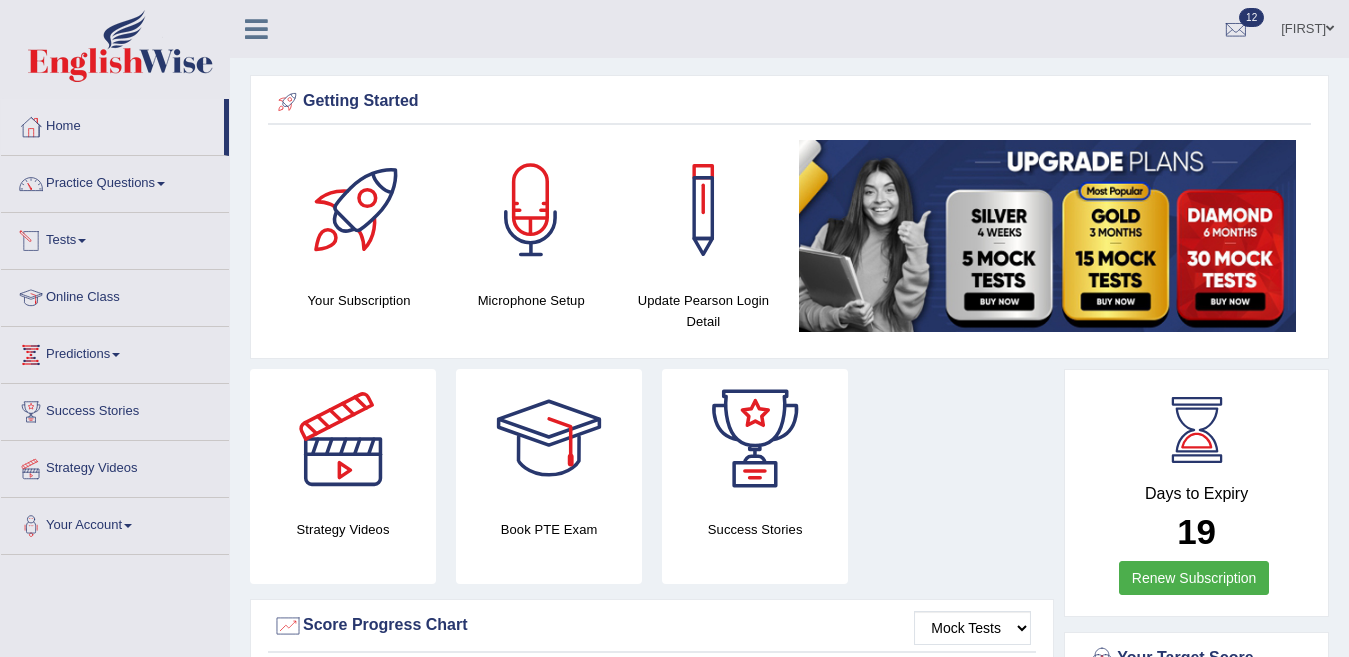 click at bounding box center (82, 241) 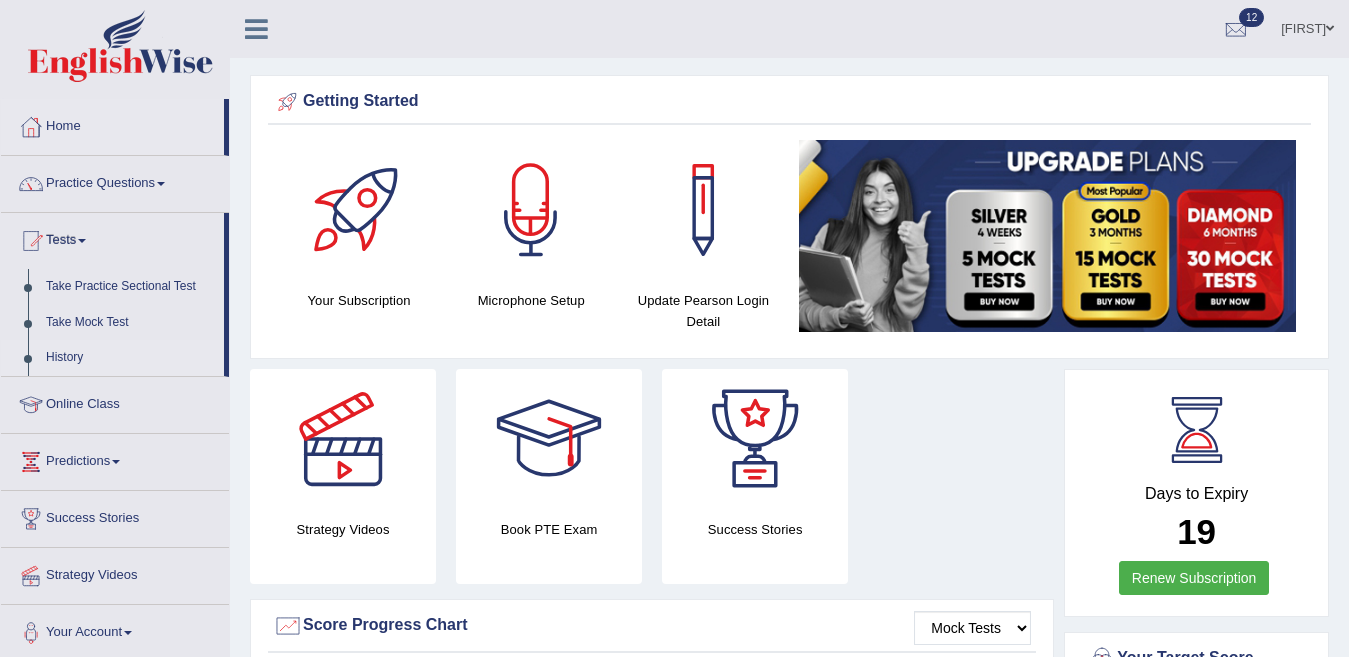click on "History" at bounding box center (130, 358) 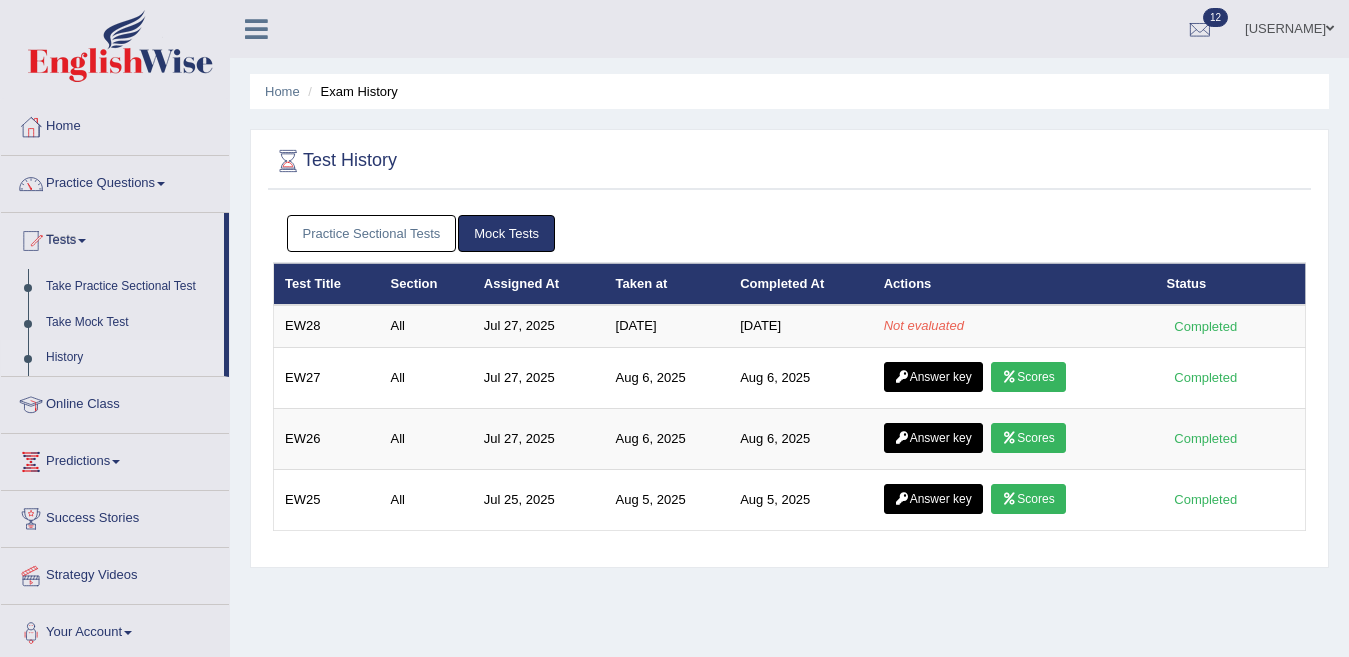 scroll, scrollTop: 0, scrollLeft: 0, axis: both 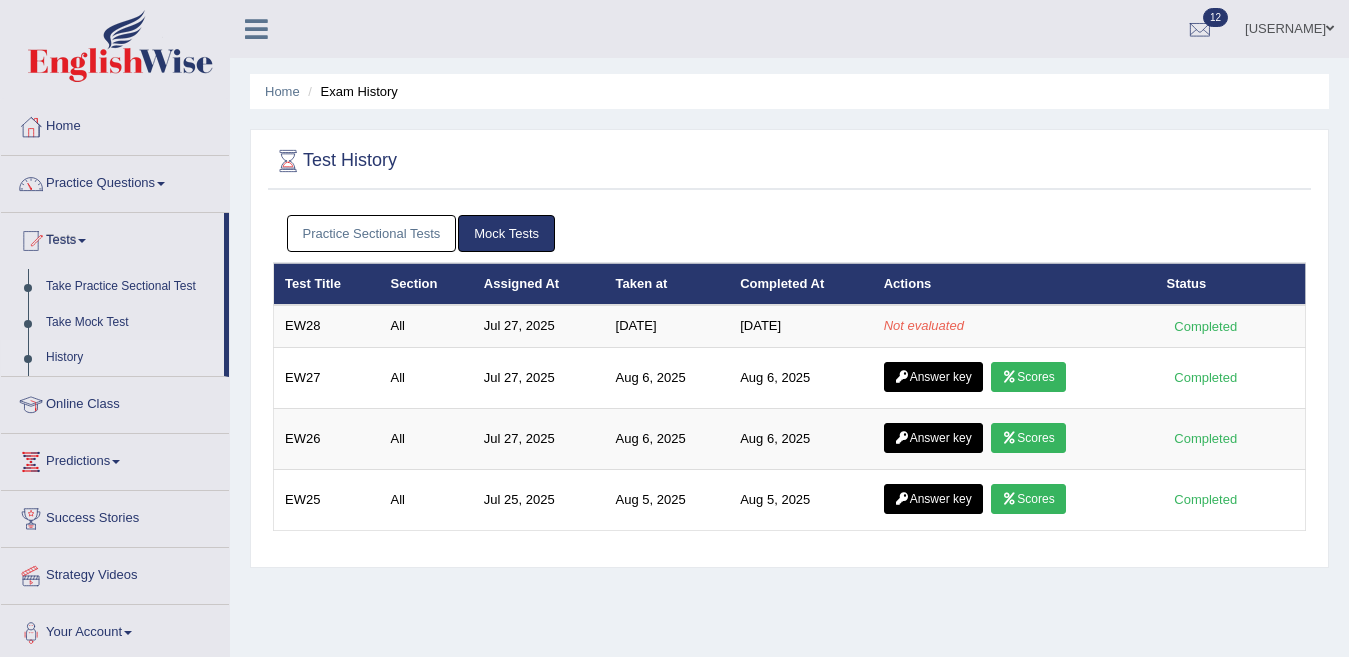 click on "Practice Sectional Tests" at bounding box center (372, 233) 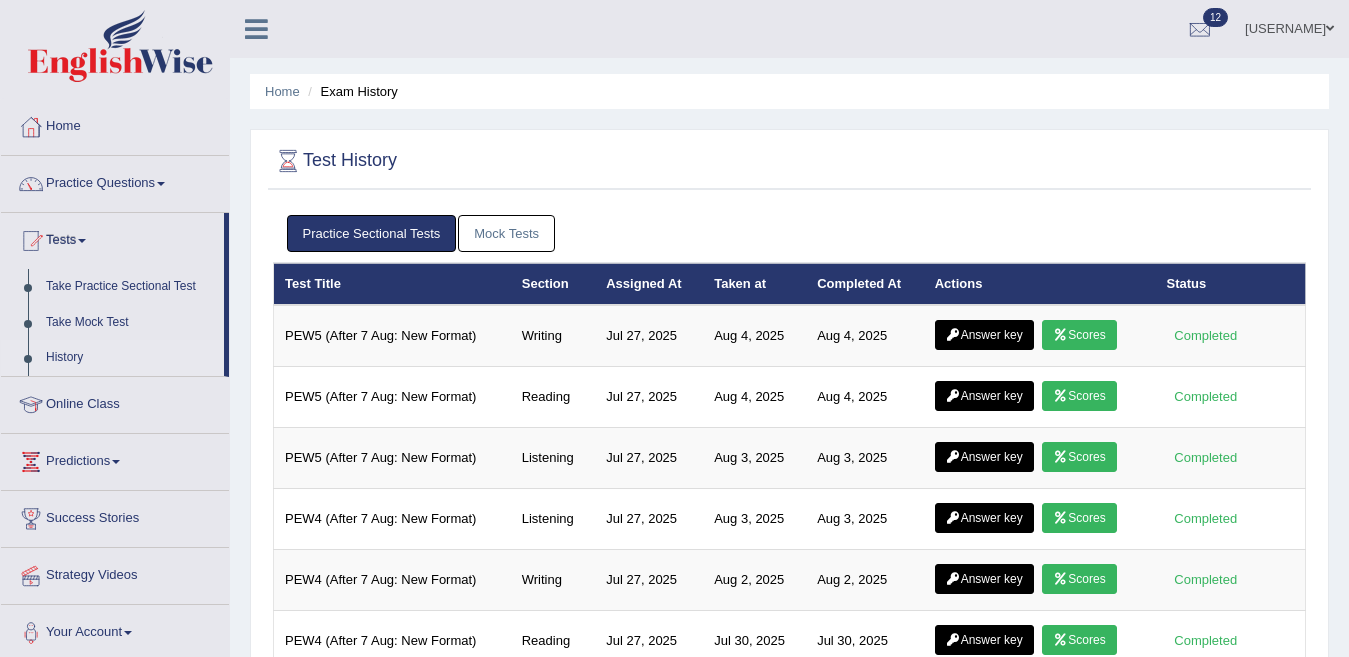 click on "Mock Tests" at bounding box center (506, 233) 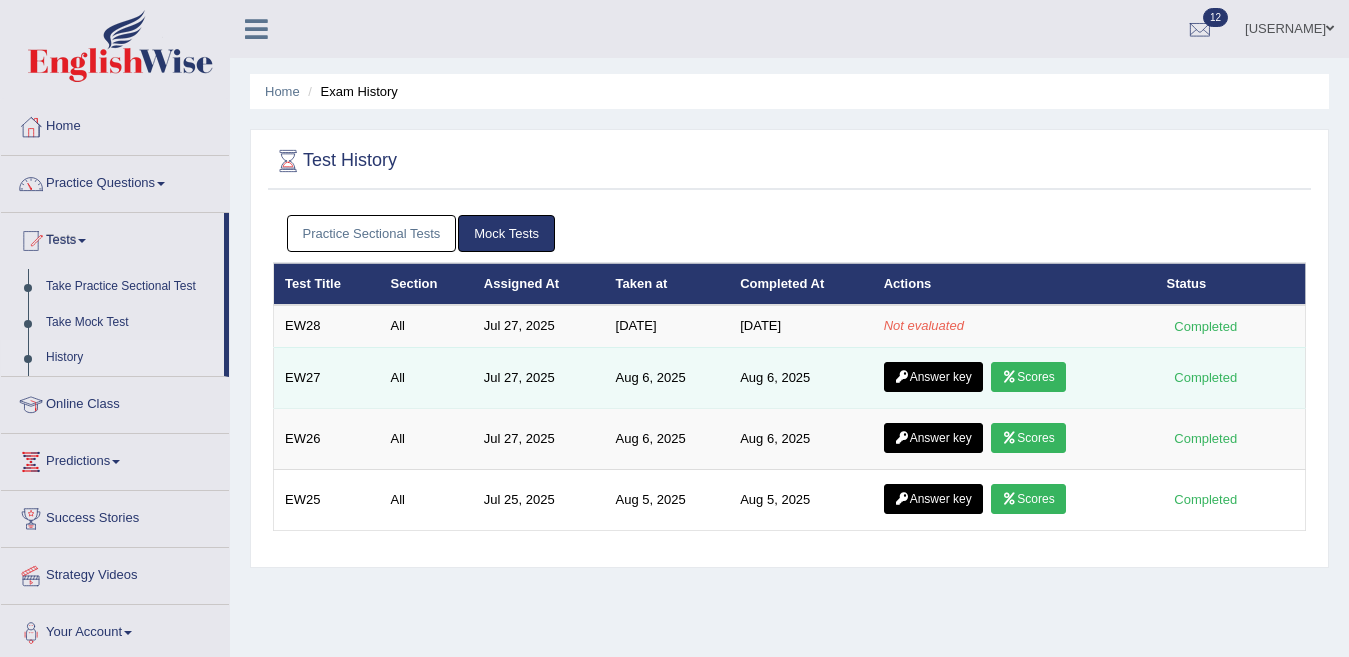 click at bounding box center (1009, 377) 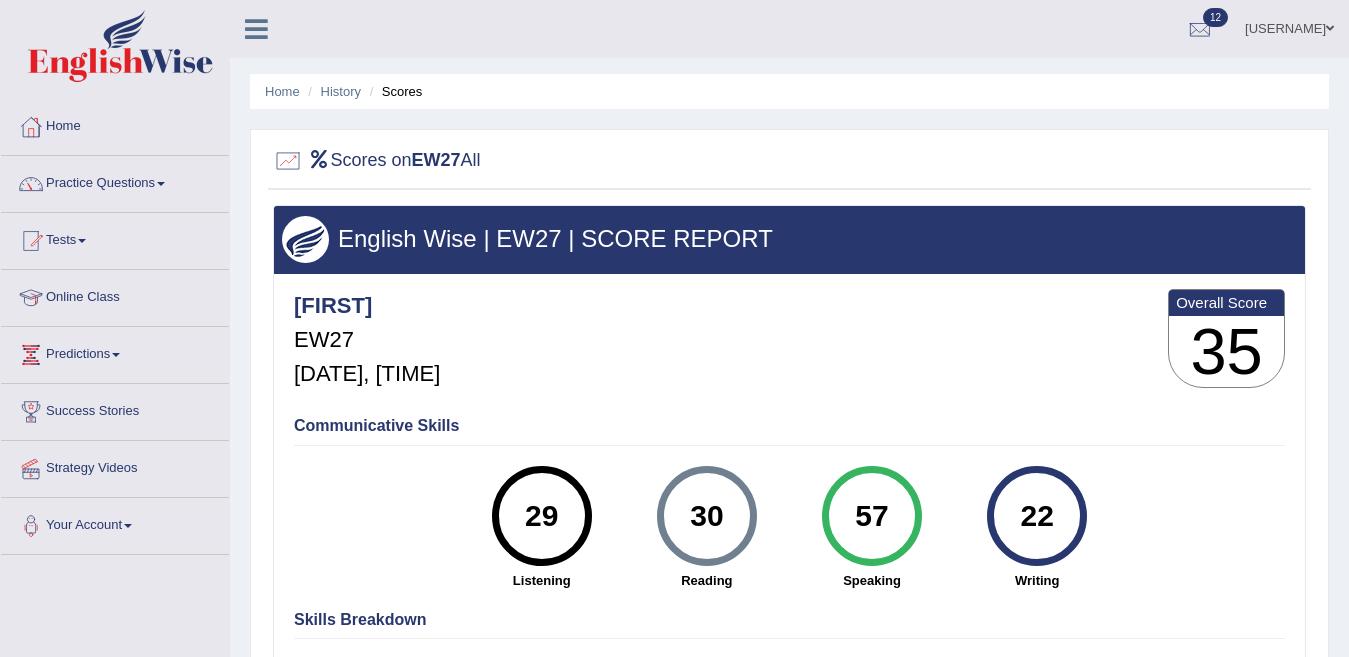 scroll, scrollTop: 0, scrollLeft: 0, axis: both 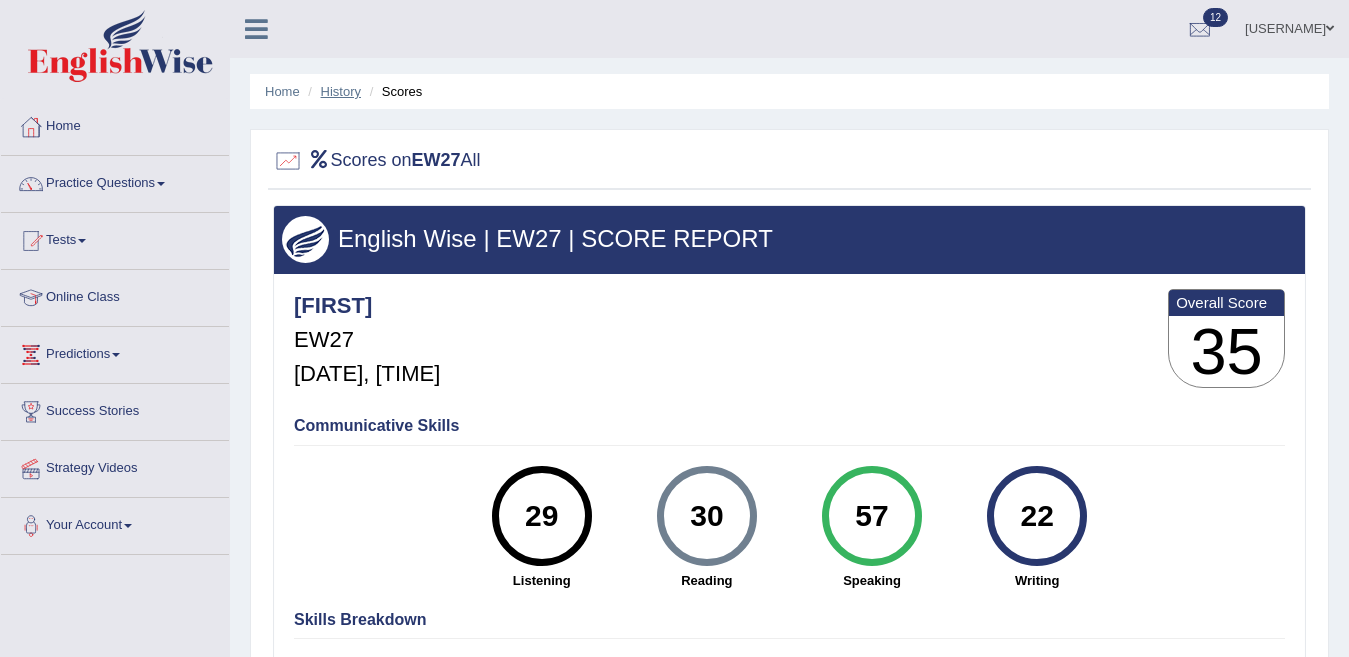 click on "History" at bounding box center [341, 91] 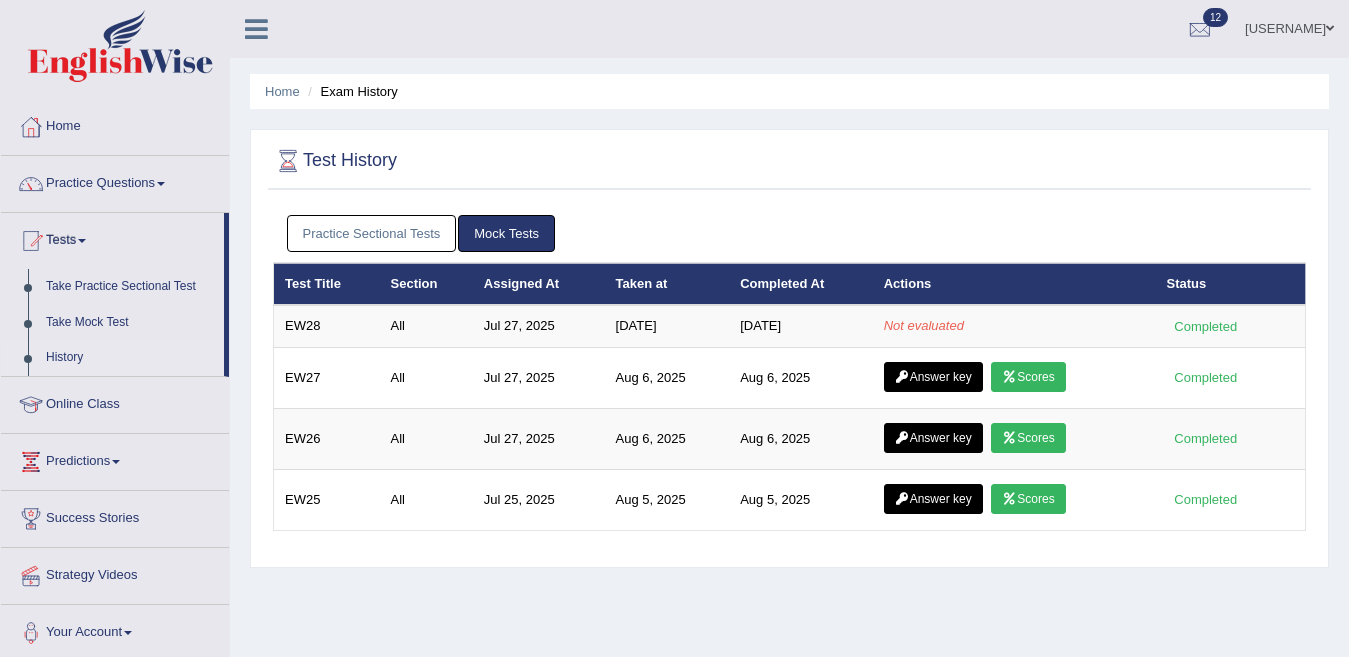 scroll, scrollTop: 0, scrollLeft: 0, axis: both 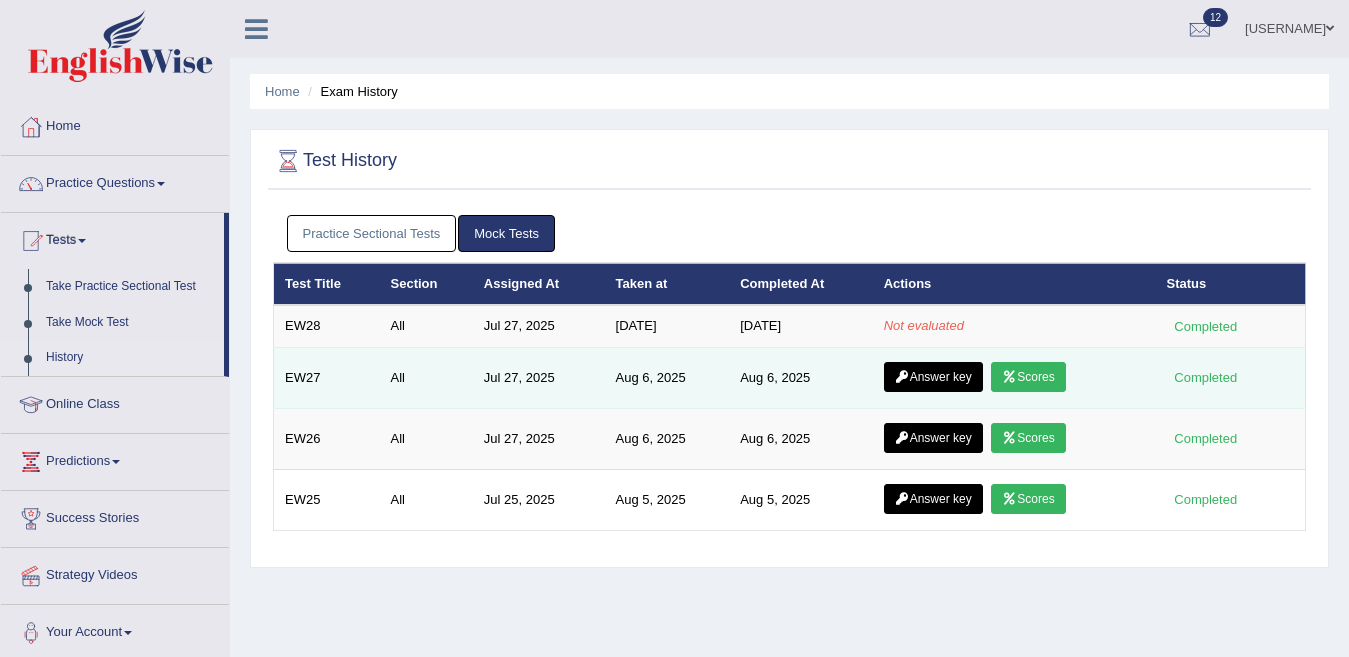 click on "Answer key" at bounding box center (933, 377) 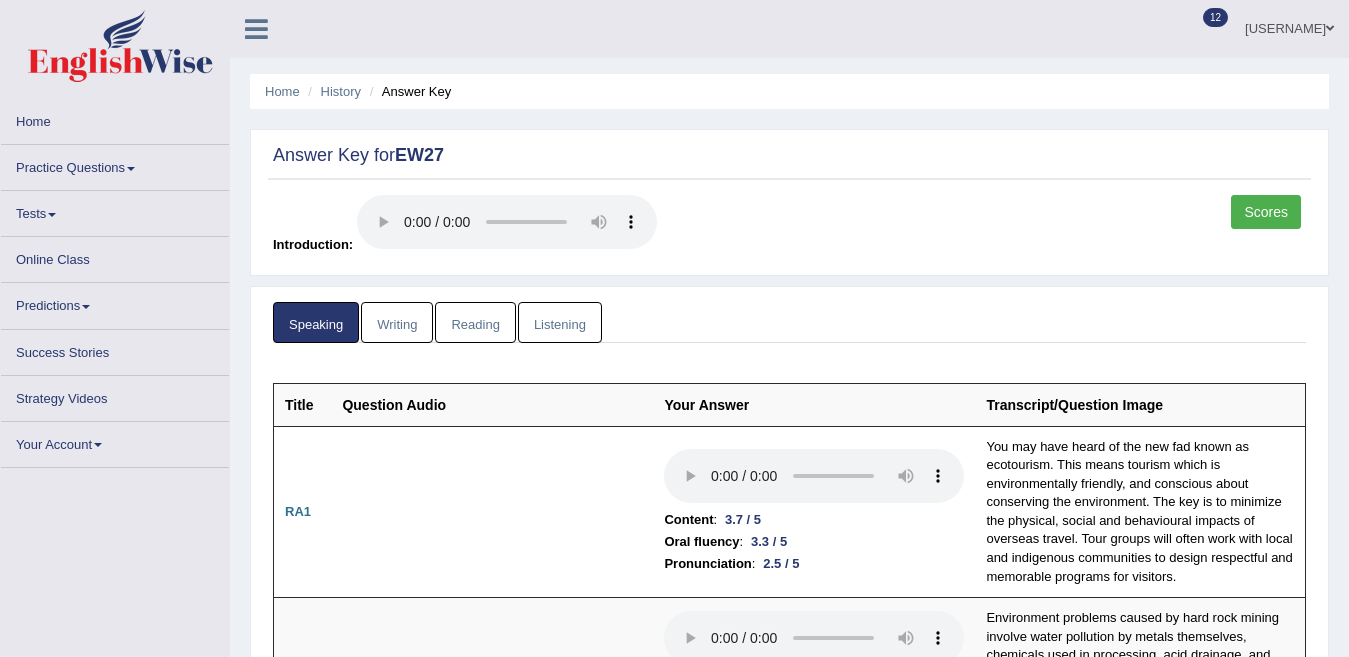 scroll, scrollTop: 0, scrollLeft: 0, axis: both 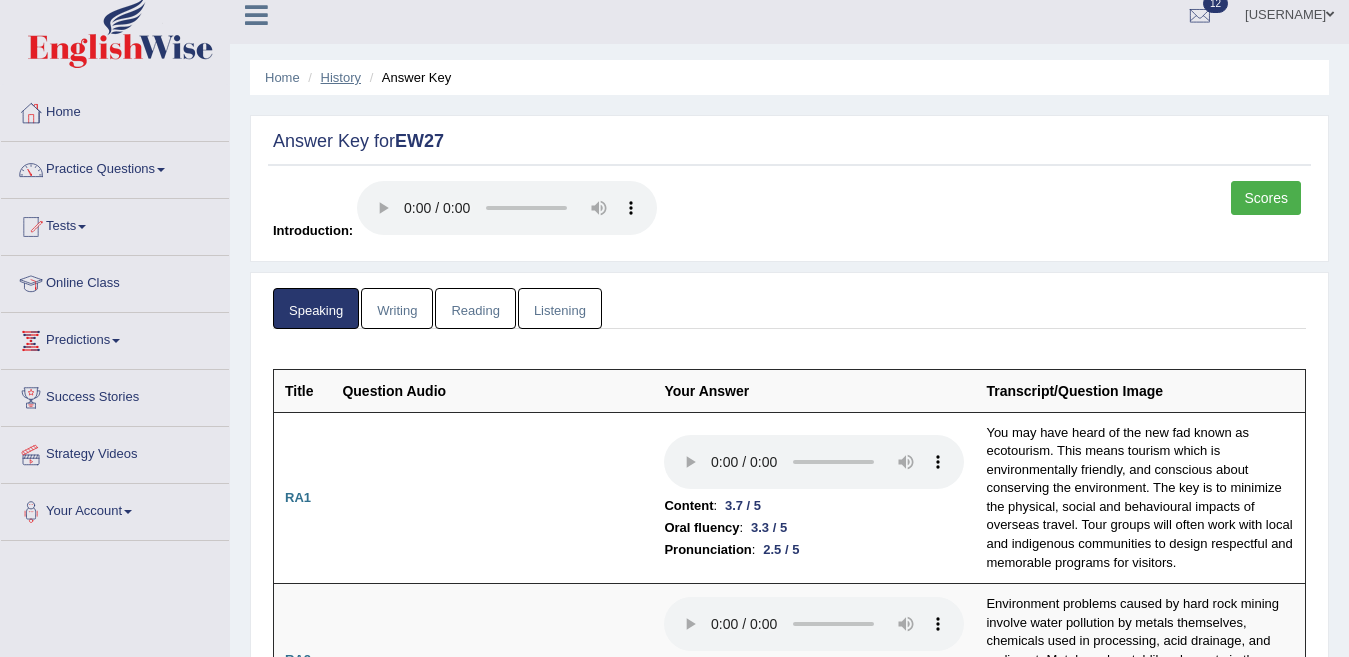 click on "History" at bounding box center [341, 77] 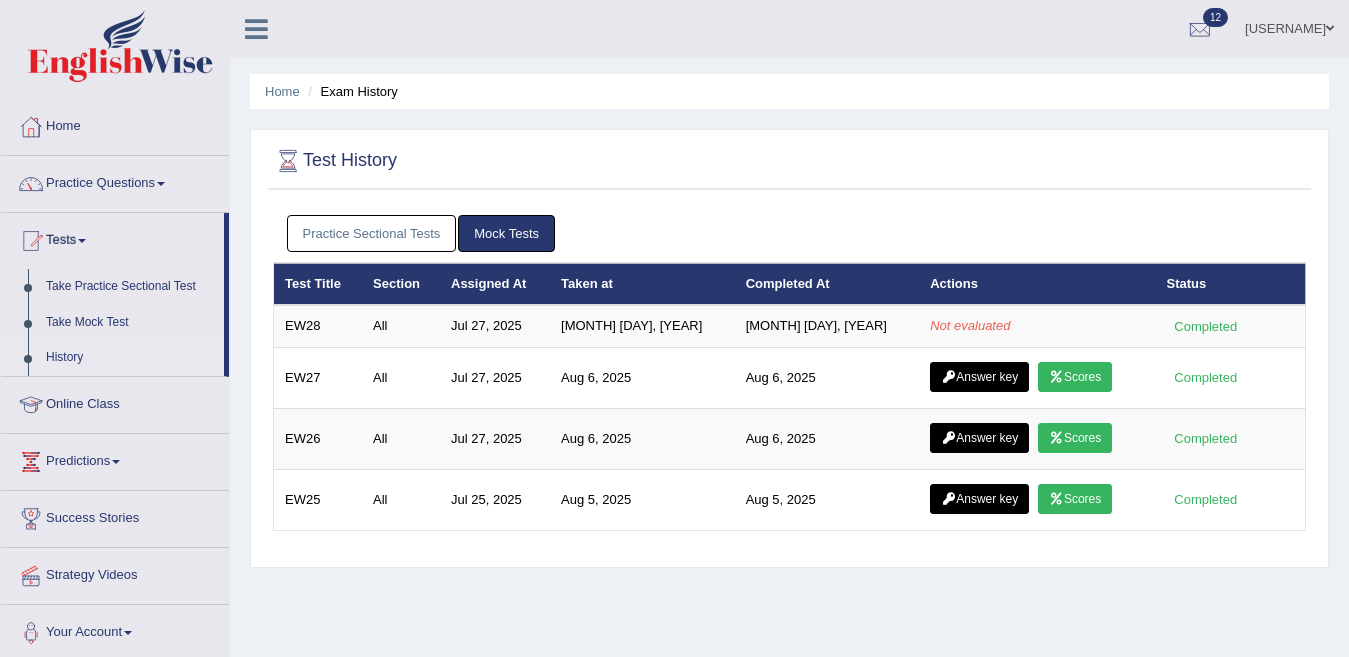 scroll, scrollTop: 0, scrollLeft: 0, axis: both 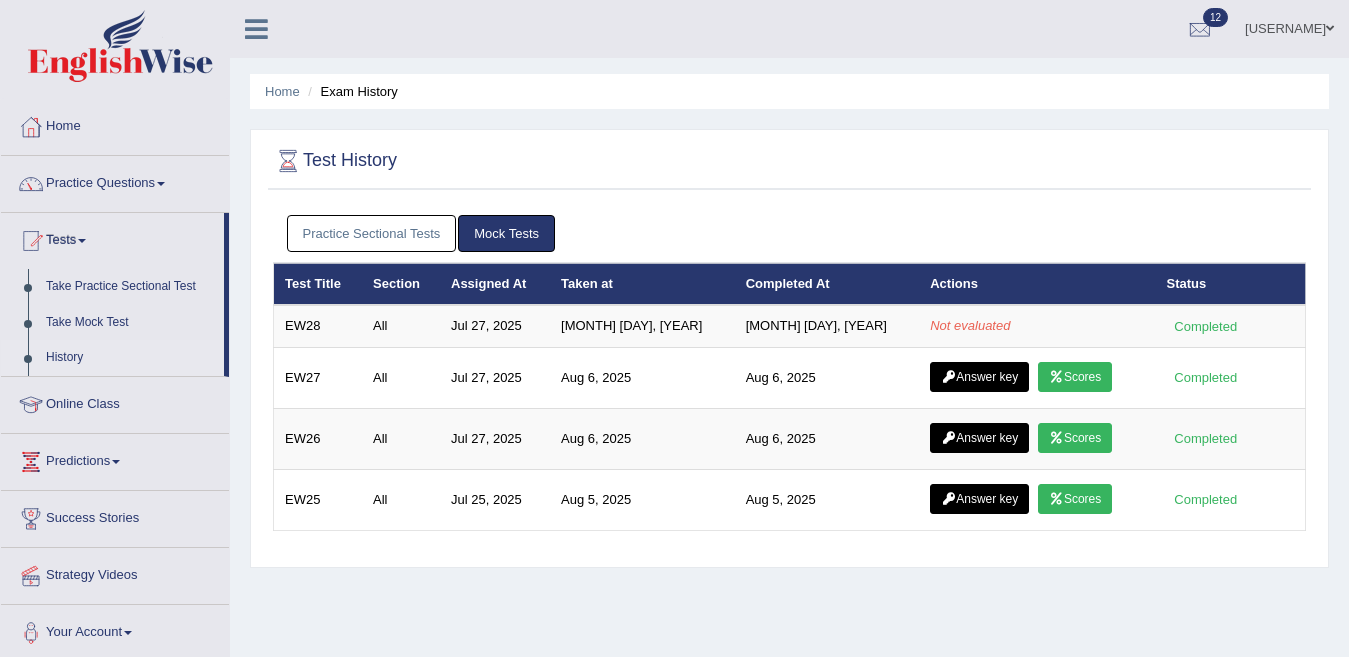 click on "Practice Sectional Tests" at bounding box center [372, 233] 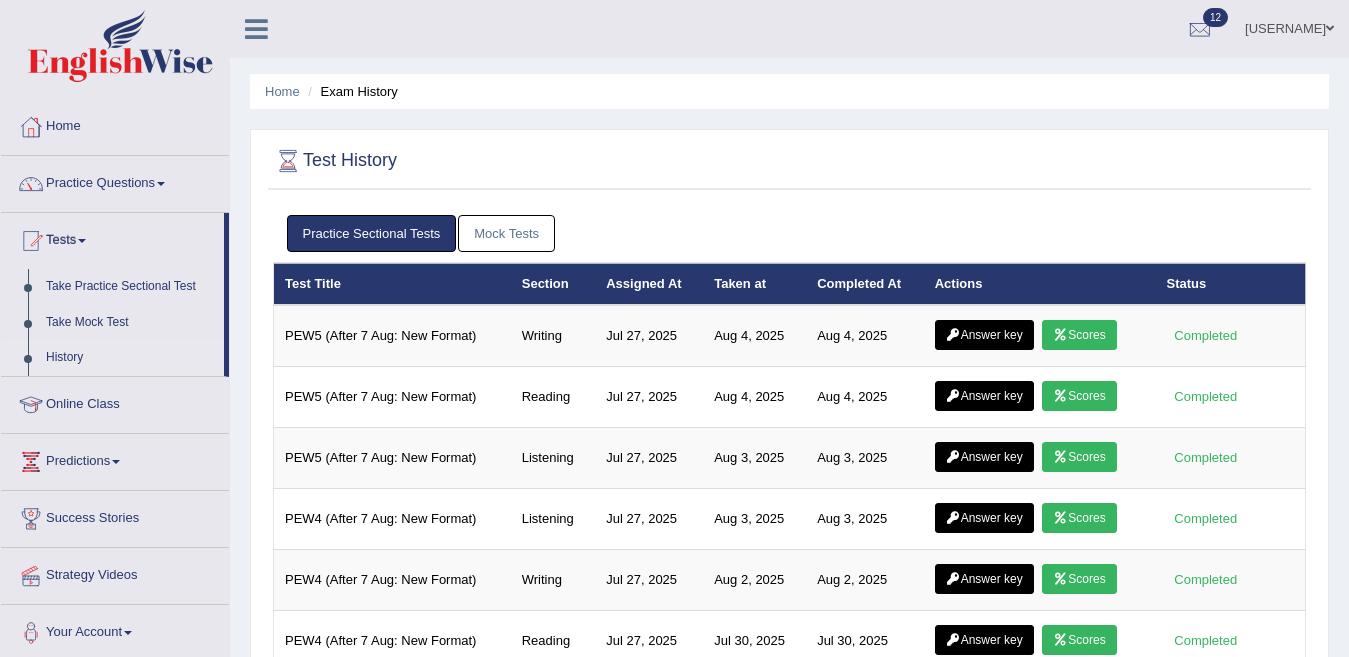 click on "Mock Tests" at bounding box center (506, 233) 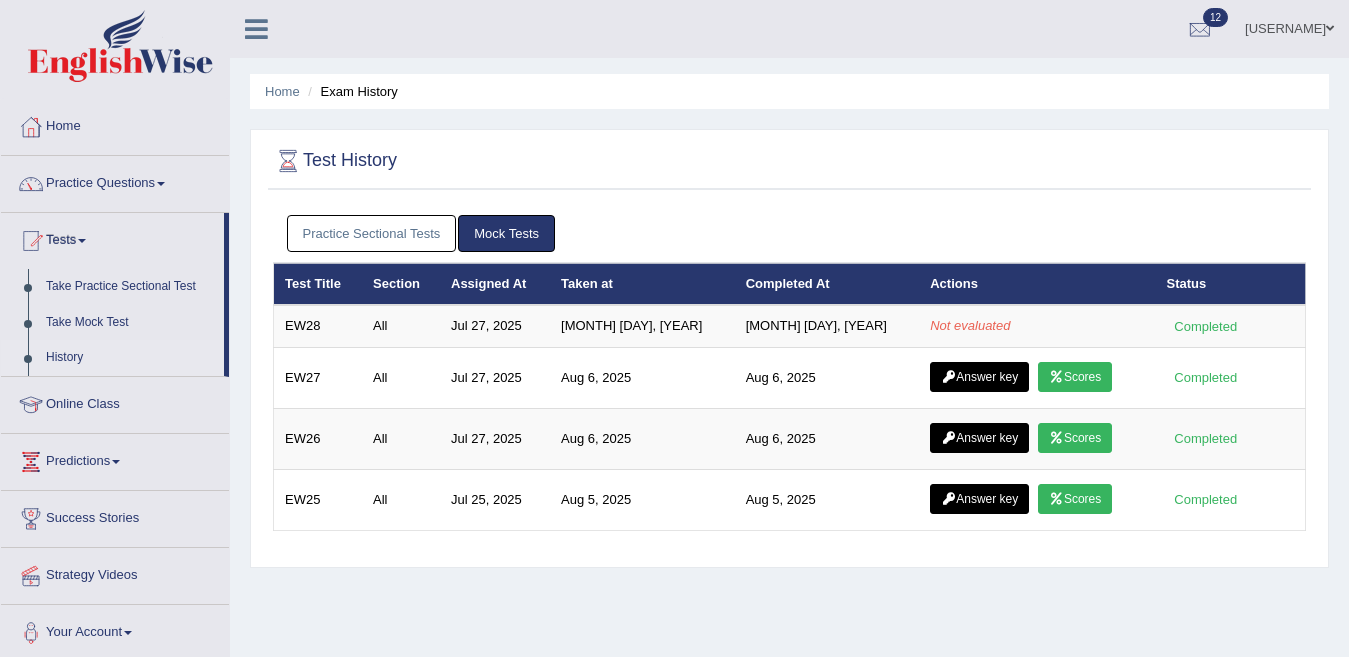 click on "Practice Sectional Tests" at bounding box center [372, 233] 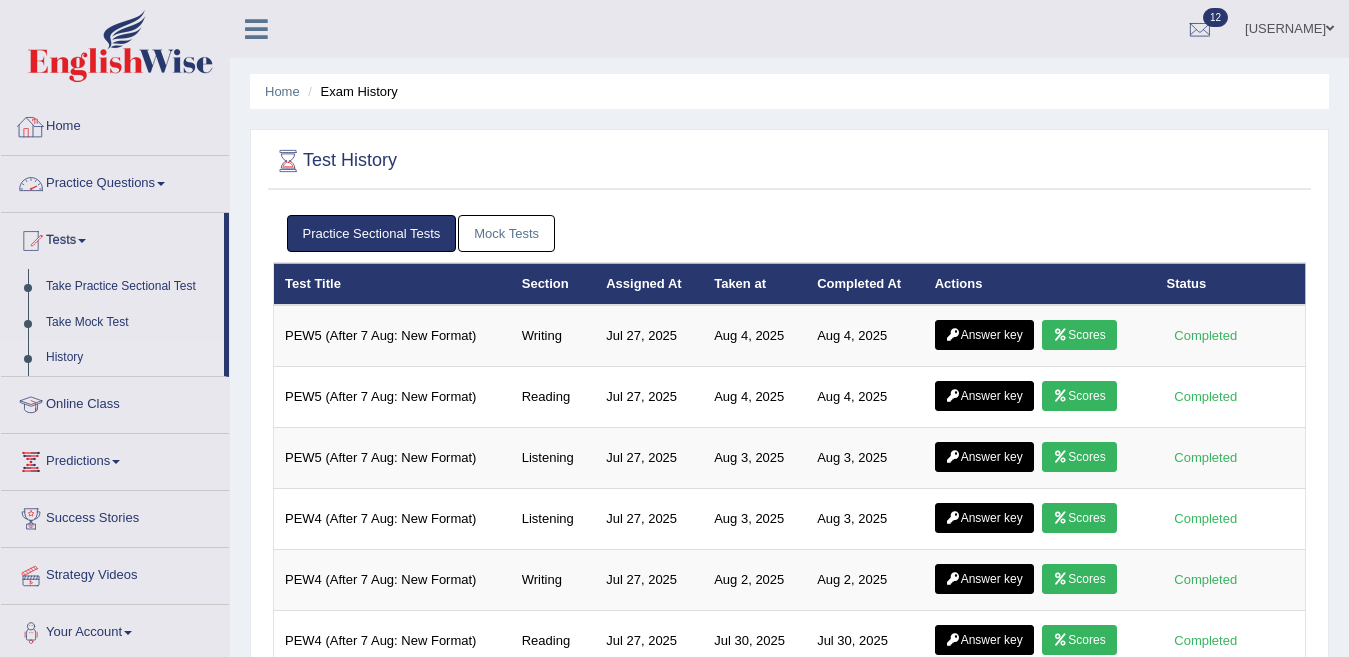 click on "Home" at bounding box center (115, 124) 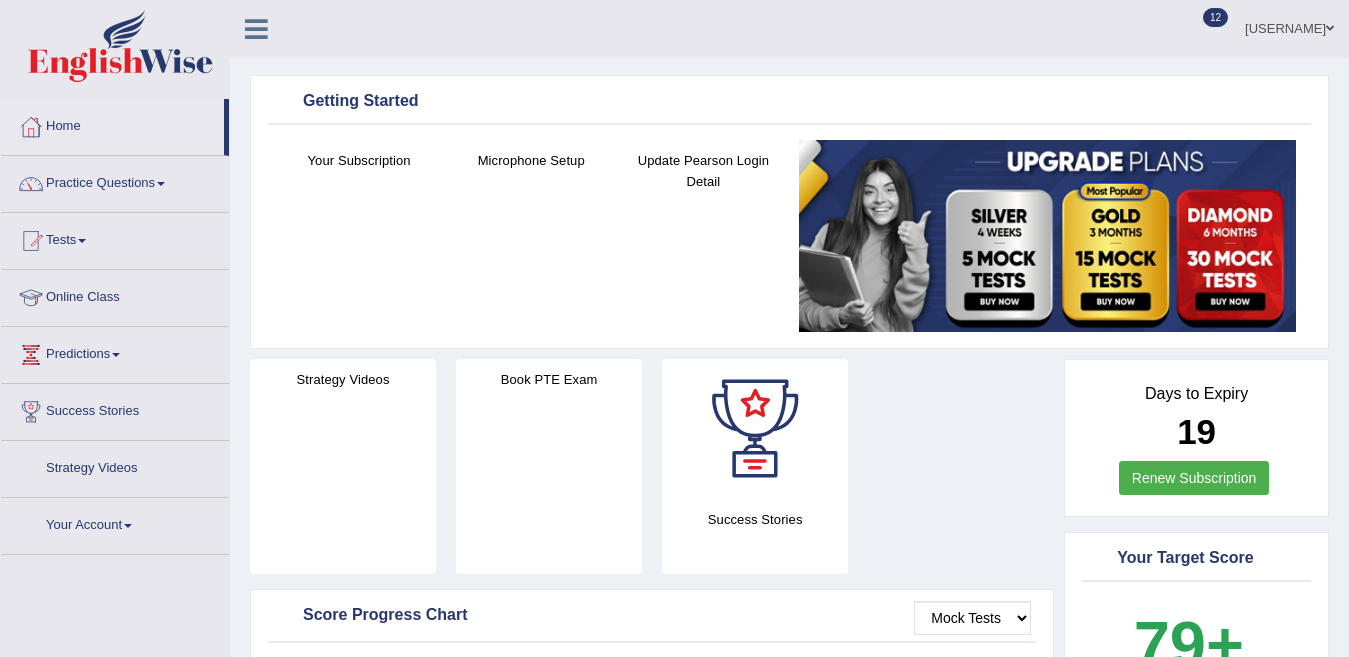 scroll, scrollTop: 0, scrollLeft: 0, axis: both 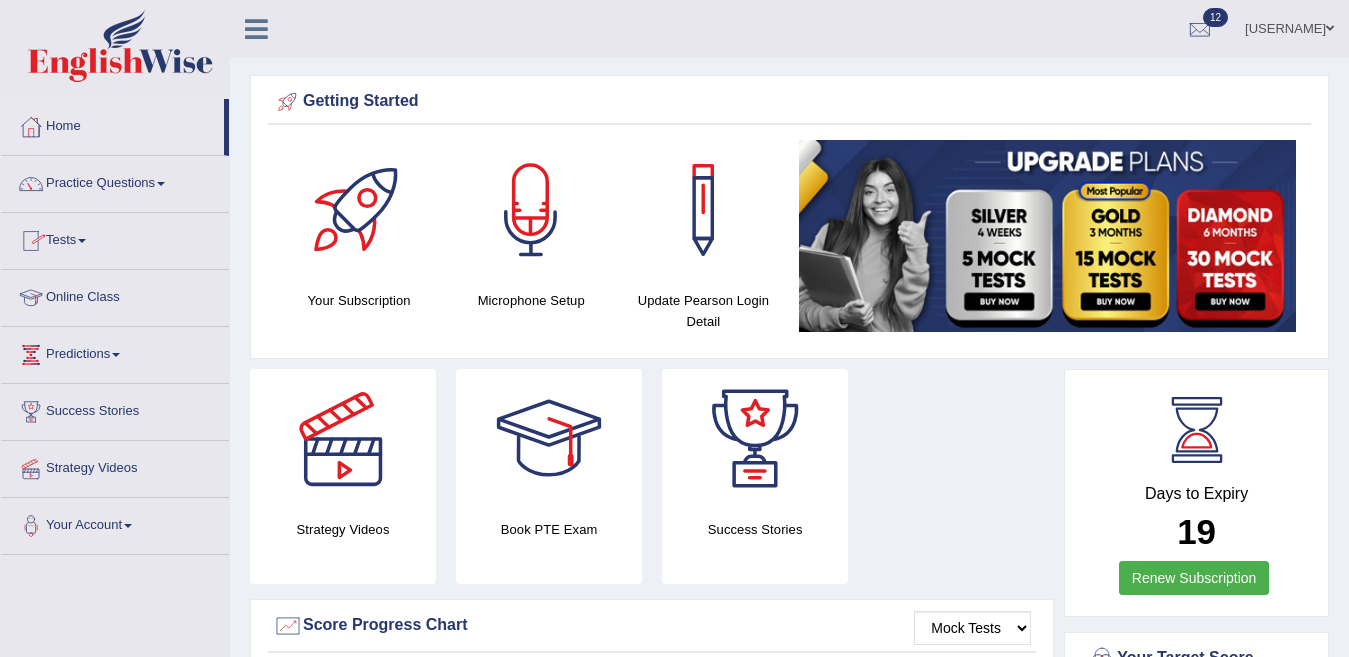 click at bounding box center (82, 241) 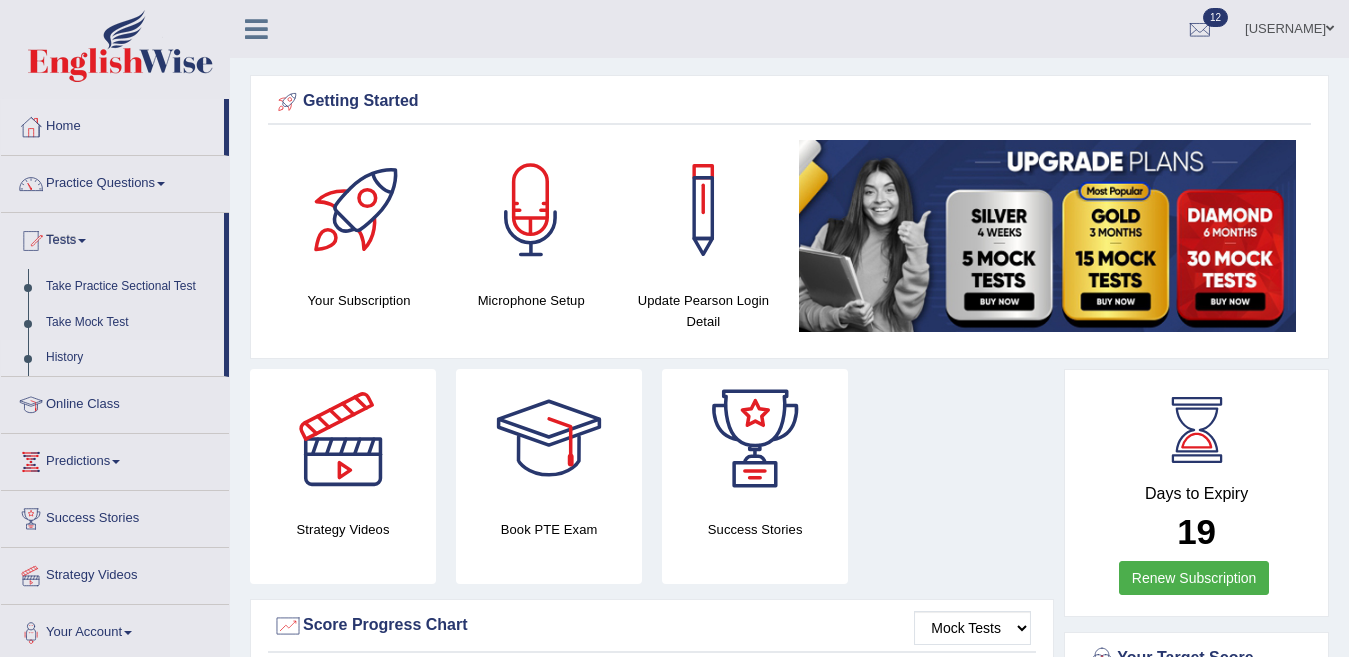 click on "History" at bounding box center [130, 358] 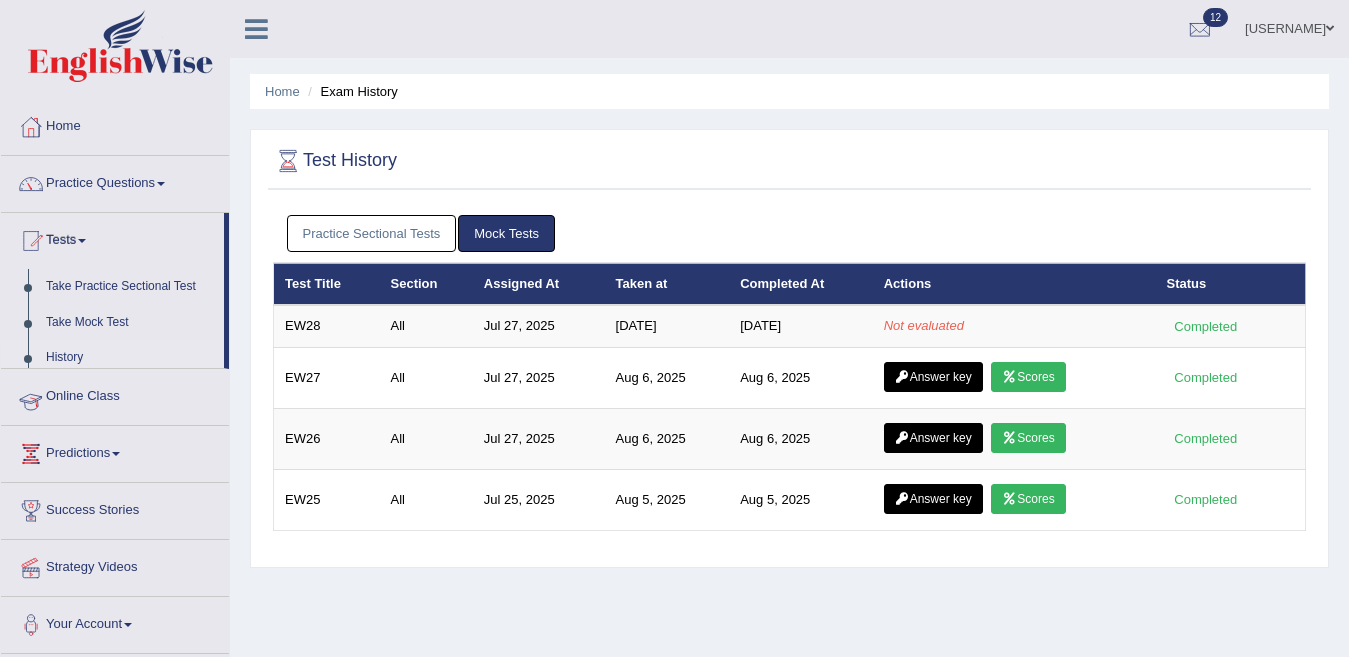 scroll, scrollTop: 0, scrollLeft: 0, axis: both 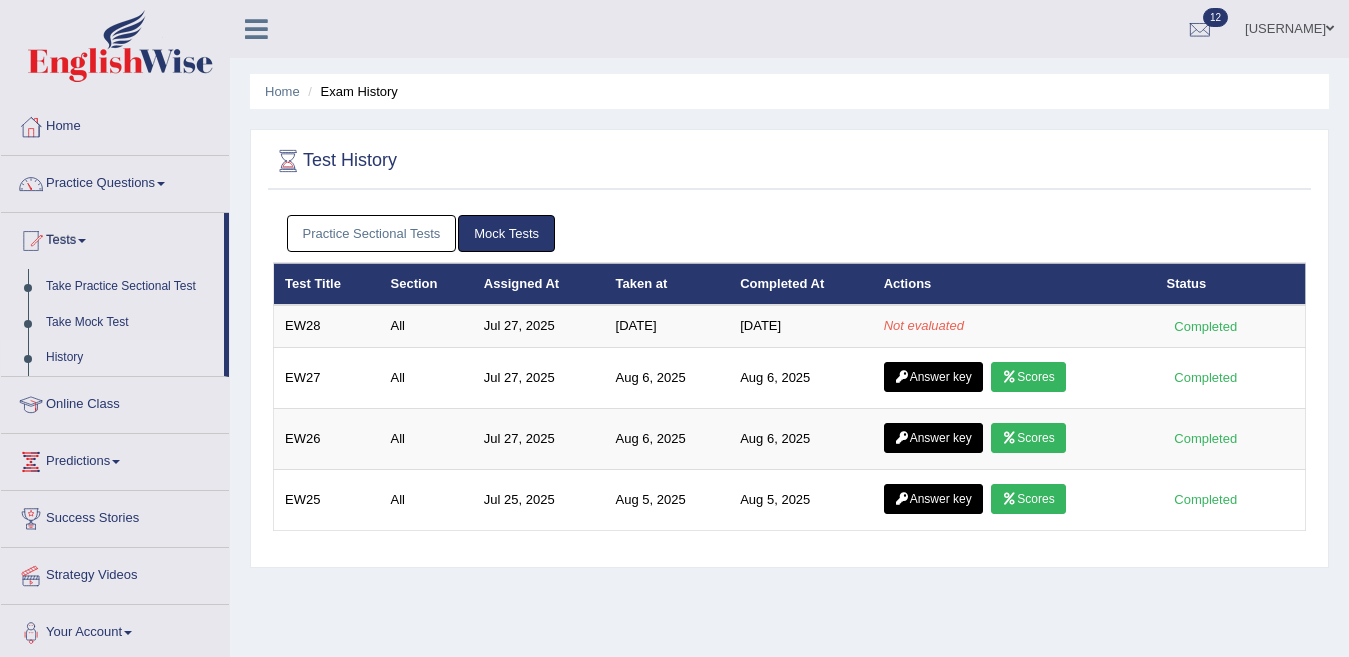 click on "Practice Sectional Tests" at bounding box center [372, 233] 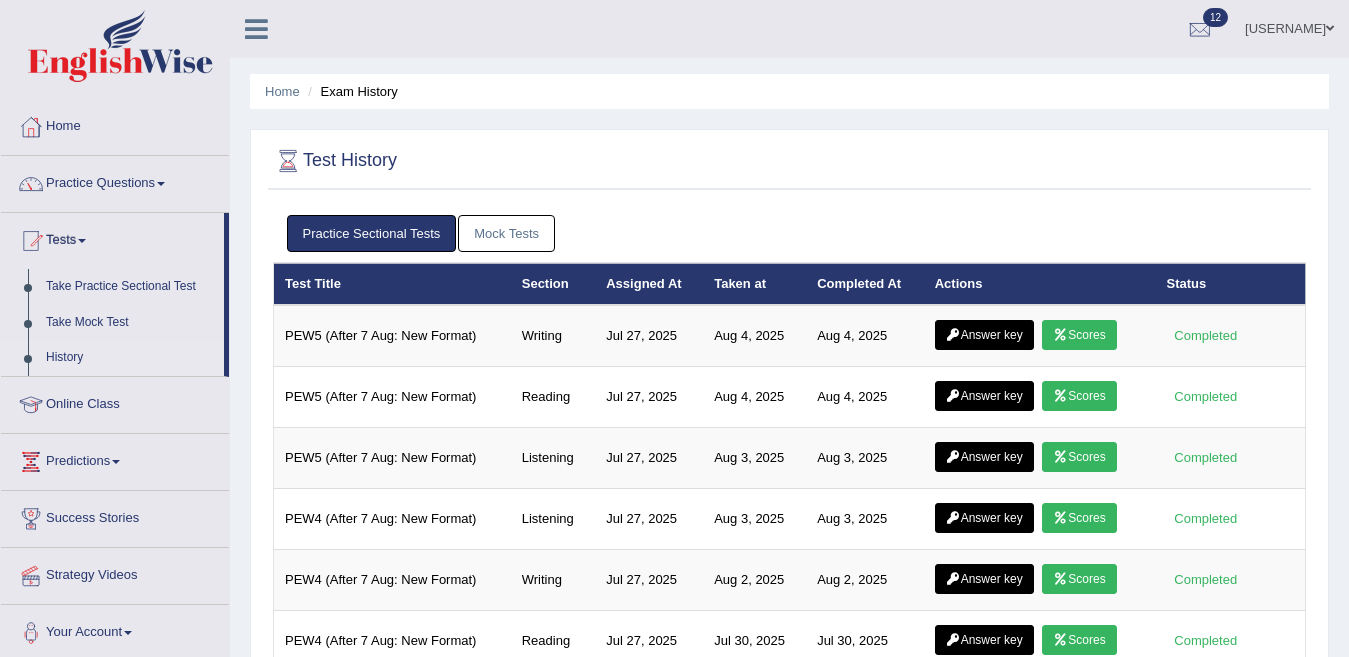 click on "Mock Tests" at bounding box center [506, 233] 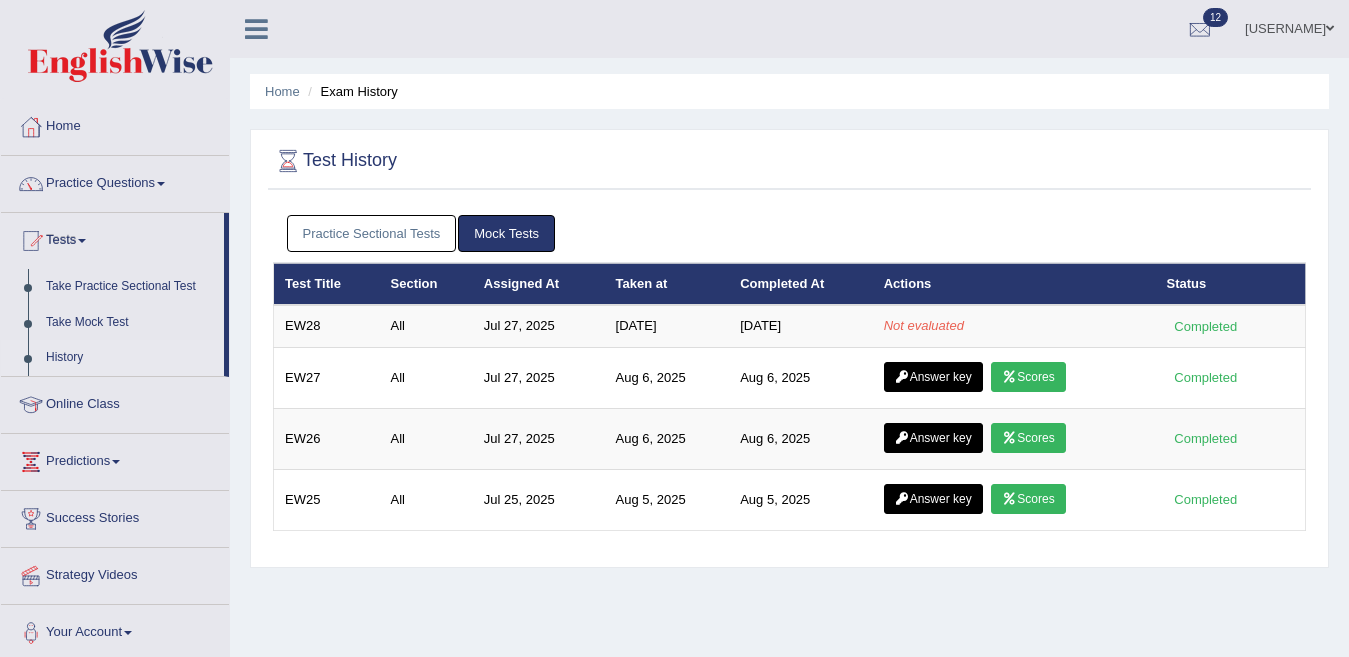 click on "Practice Sectional Tests" at bounding box center [372, 233] 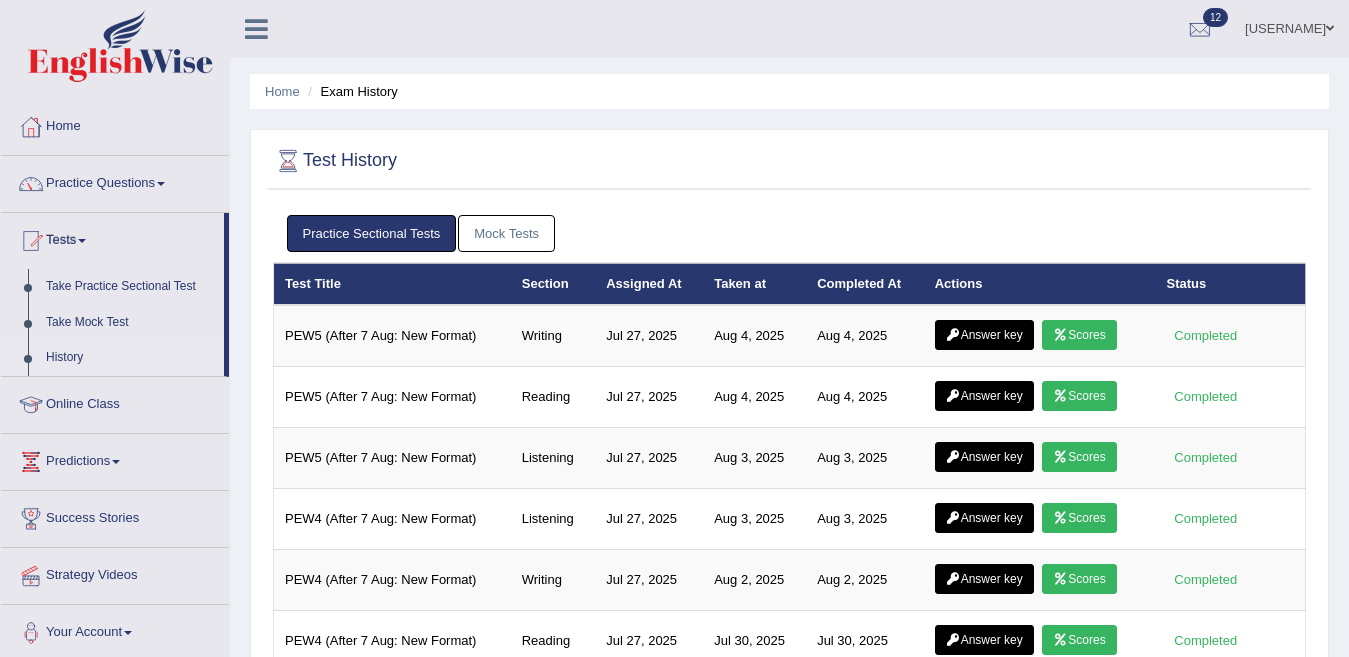 click on "Mock Tests" at bounding box center [506, 233] 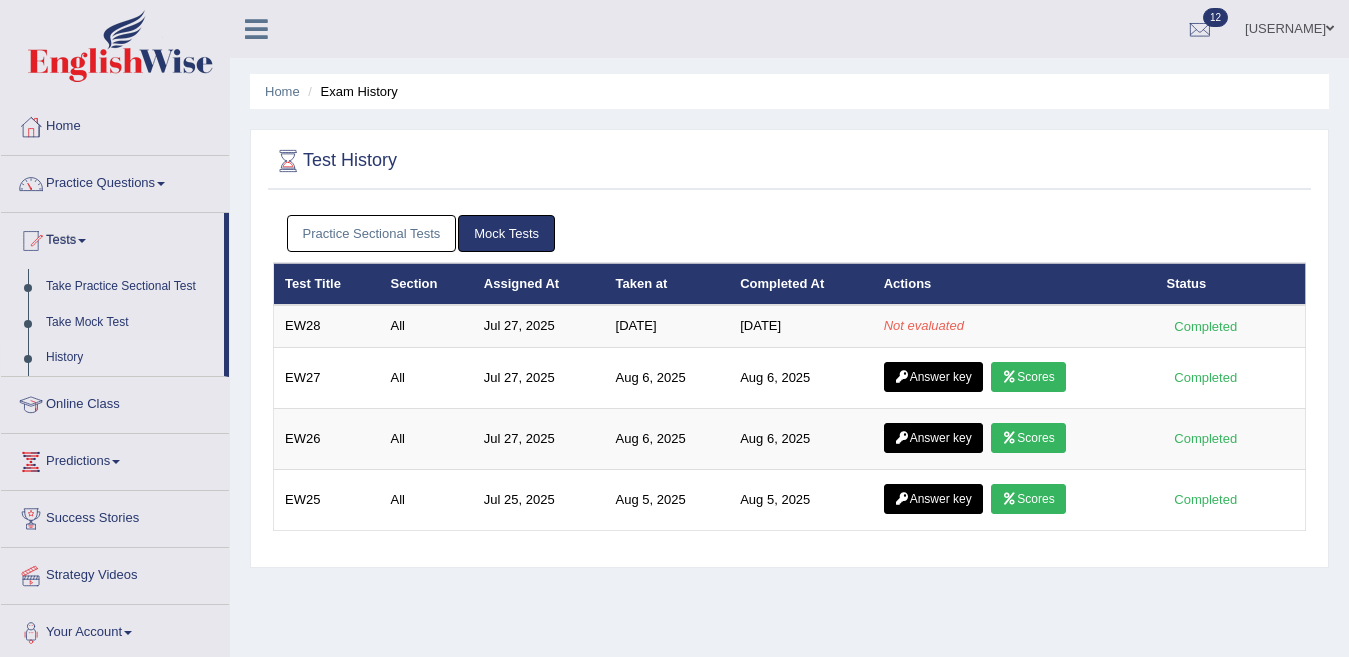 click on "Home" at bounding box center (115, 124) 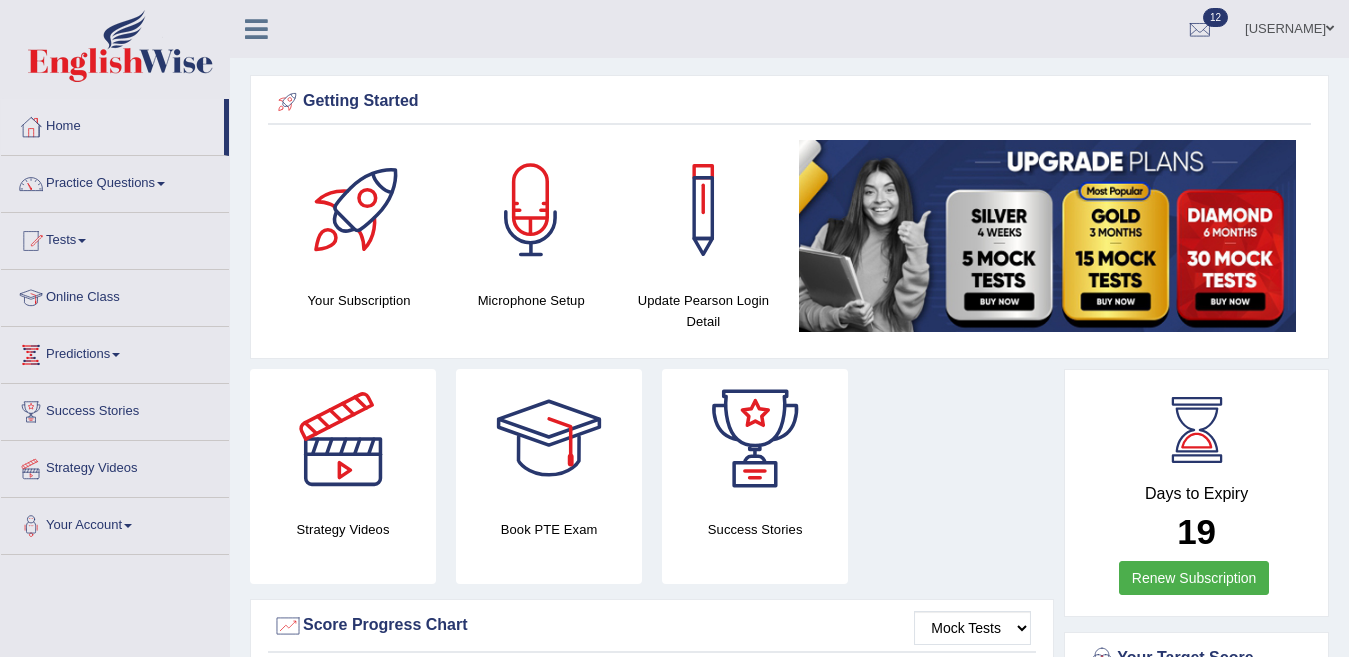 scroll, scrollTop: 0, scrollLeft: 0, axis: both 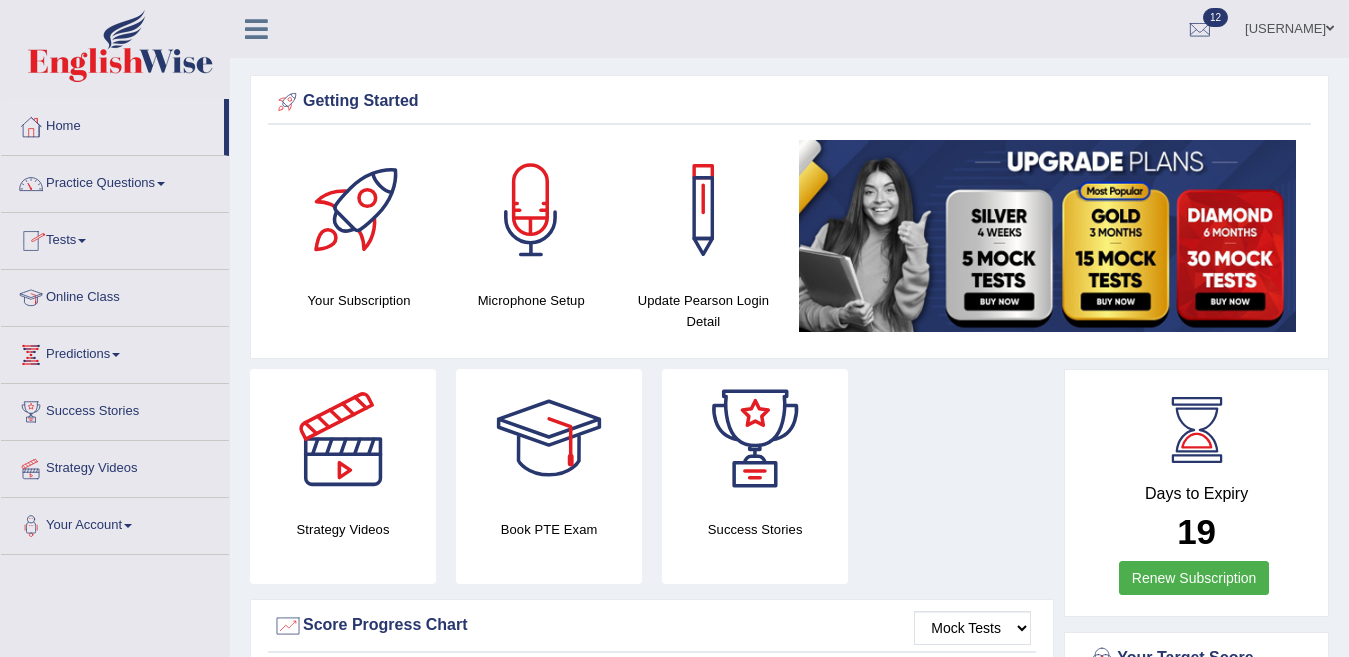 click on "Tests" at bounding box center [115, 238] 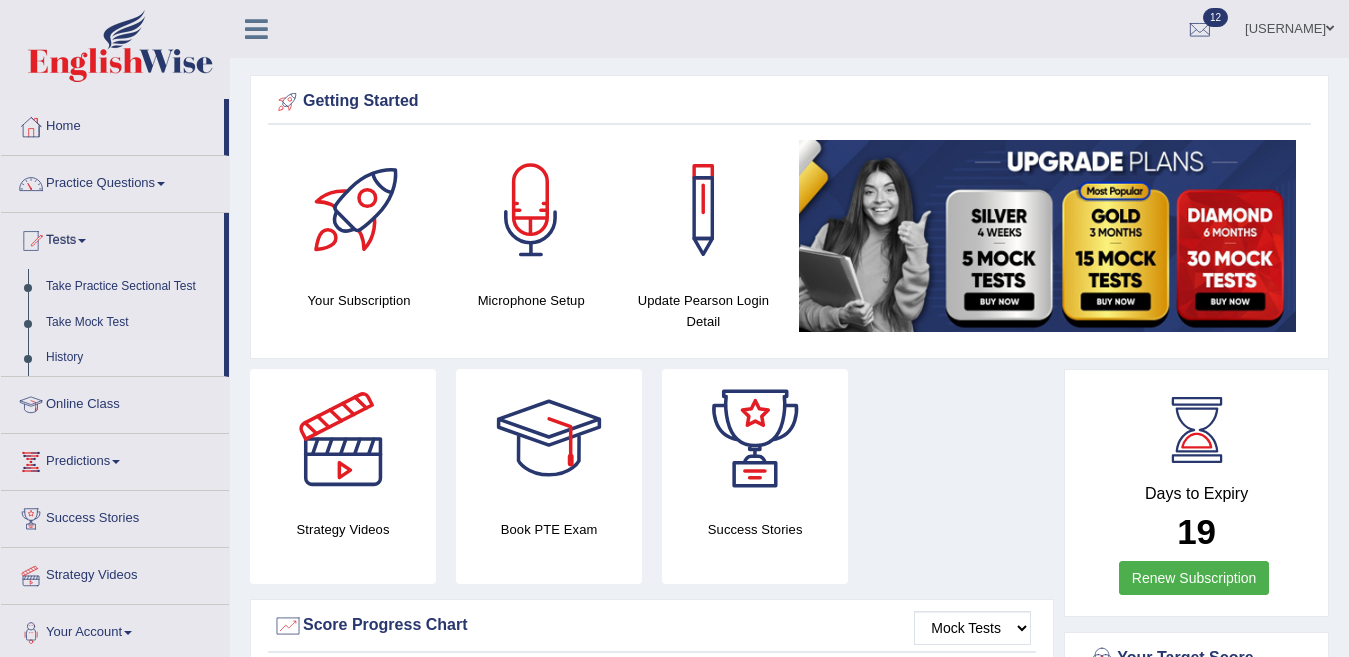 click on "History" at bounding box center [130, 358] 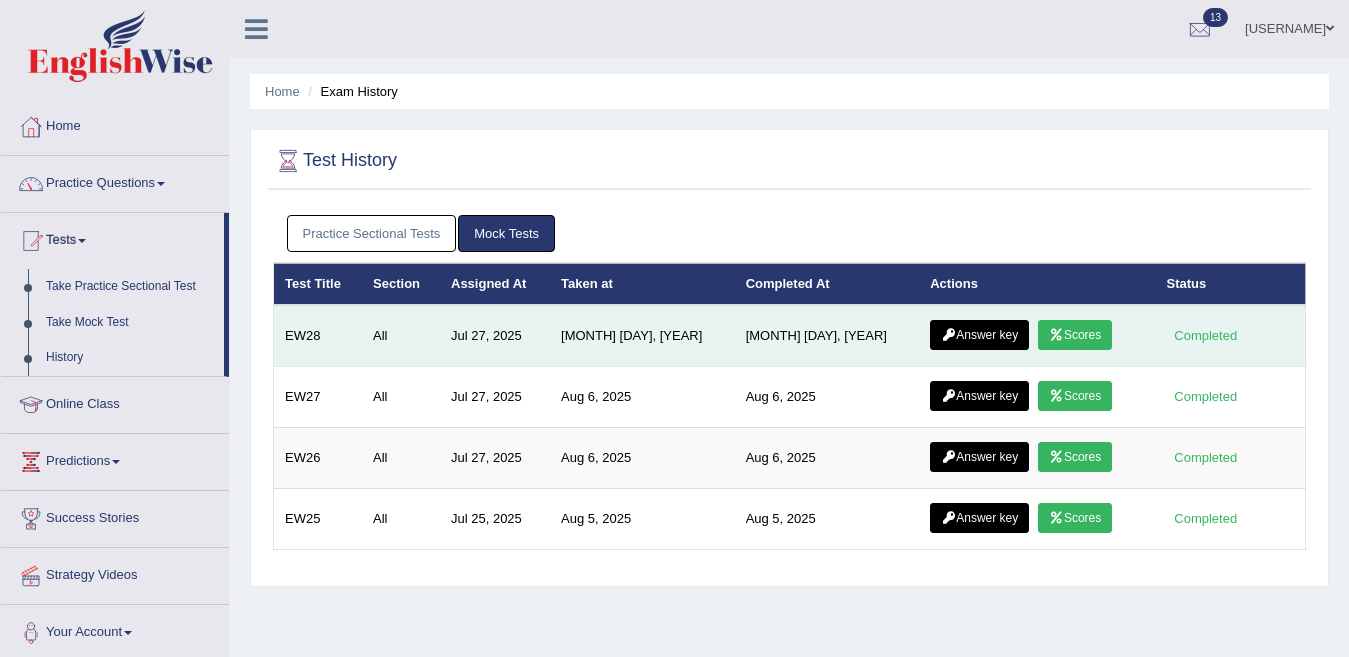 scroll, scrollTop: 0, scrollLeft: 0, axis: both 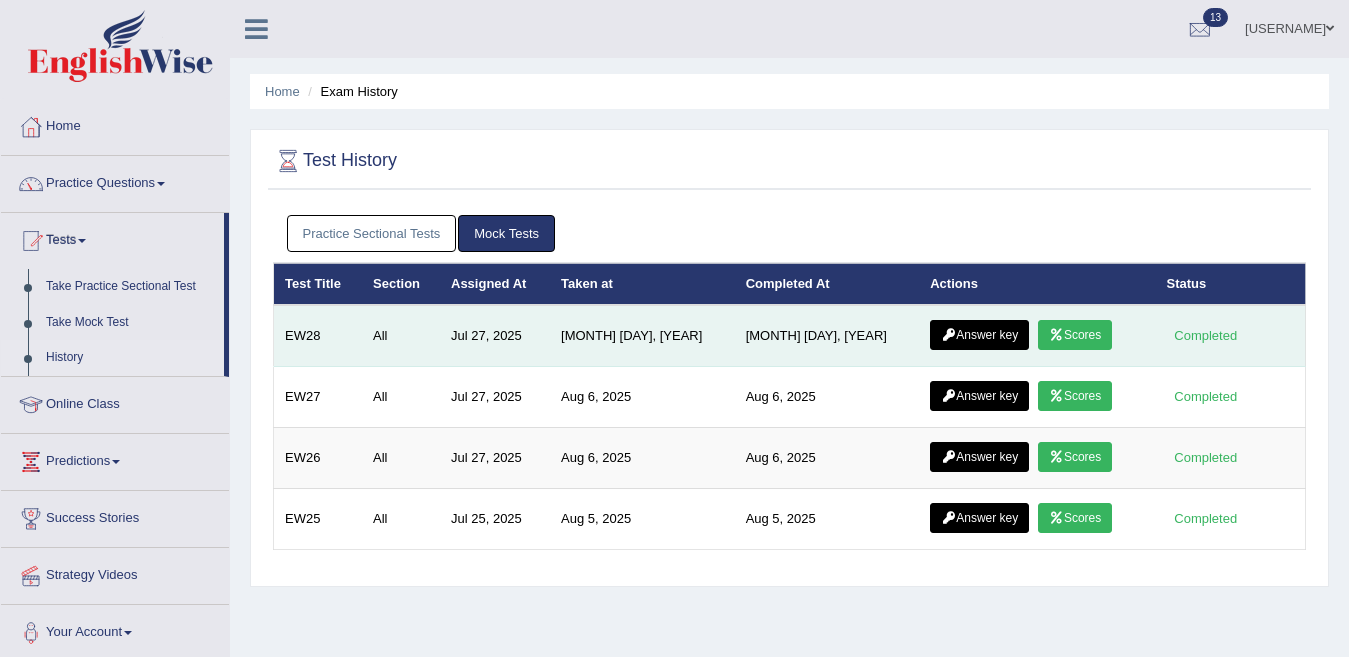 click on "Scores" at bounding box center (1075, 335) 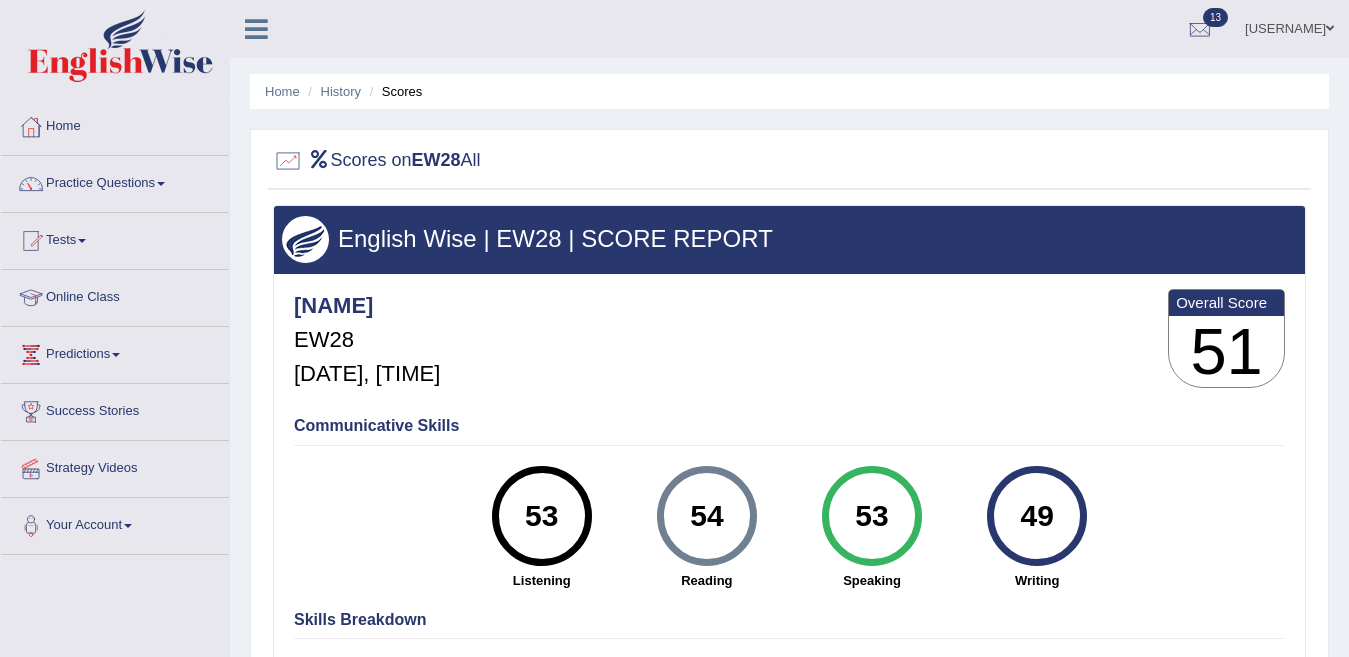 scroll, scrollTop: 0, scrollLeft: 0, axis: both 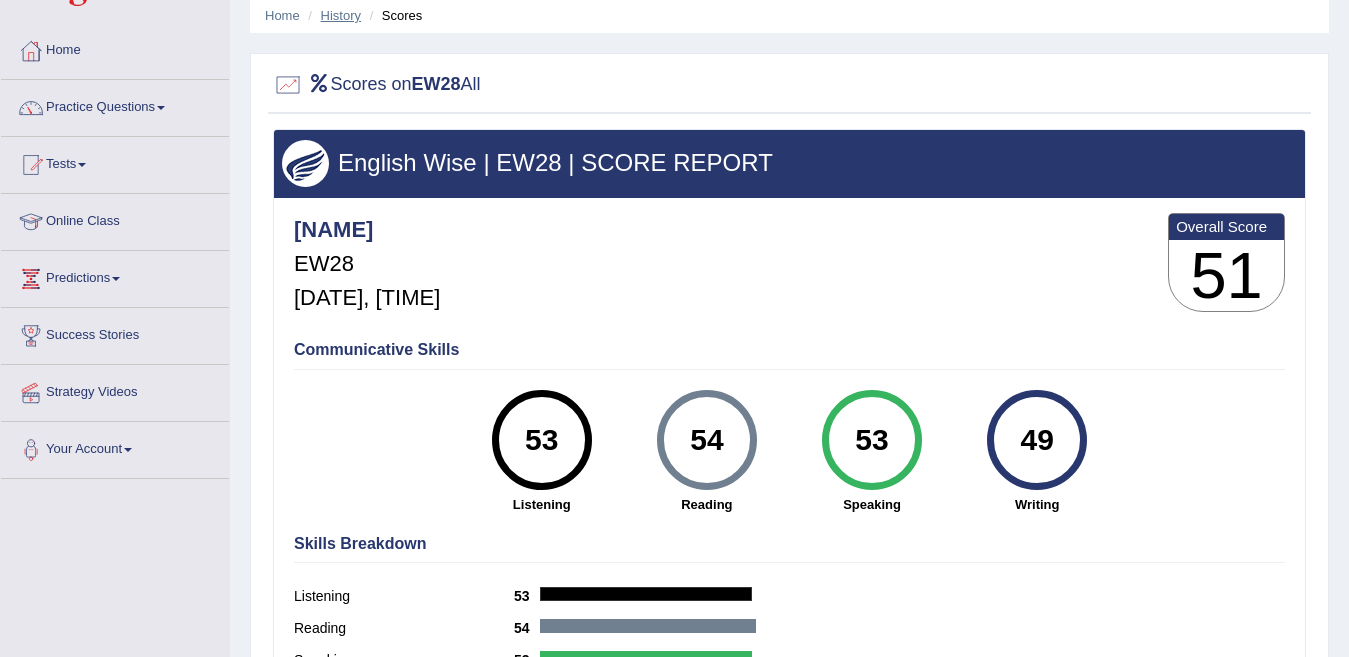 click on "History" at bounding box center [341, 15] 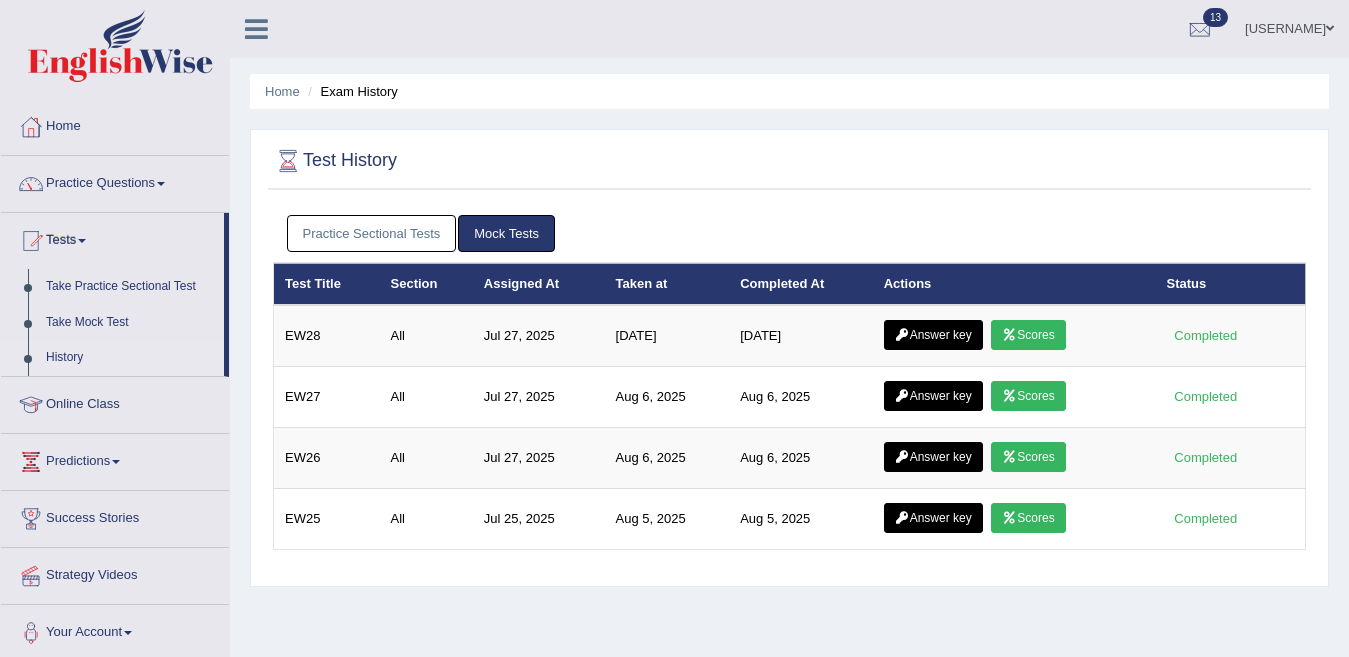 click on "Answer key" at bounding box center [933, 335] 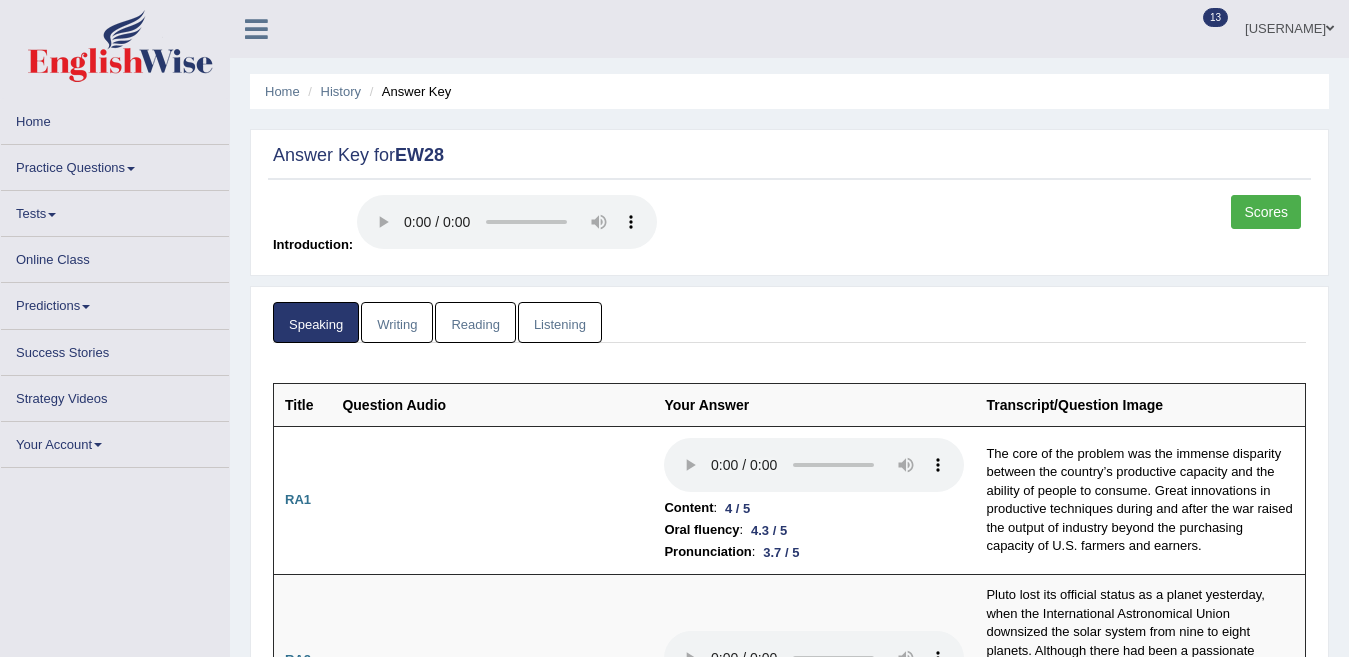 scroll, scrollTop: 0, scrollLeft: 0, axis: both 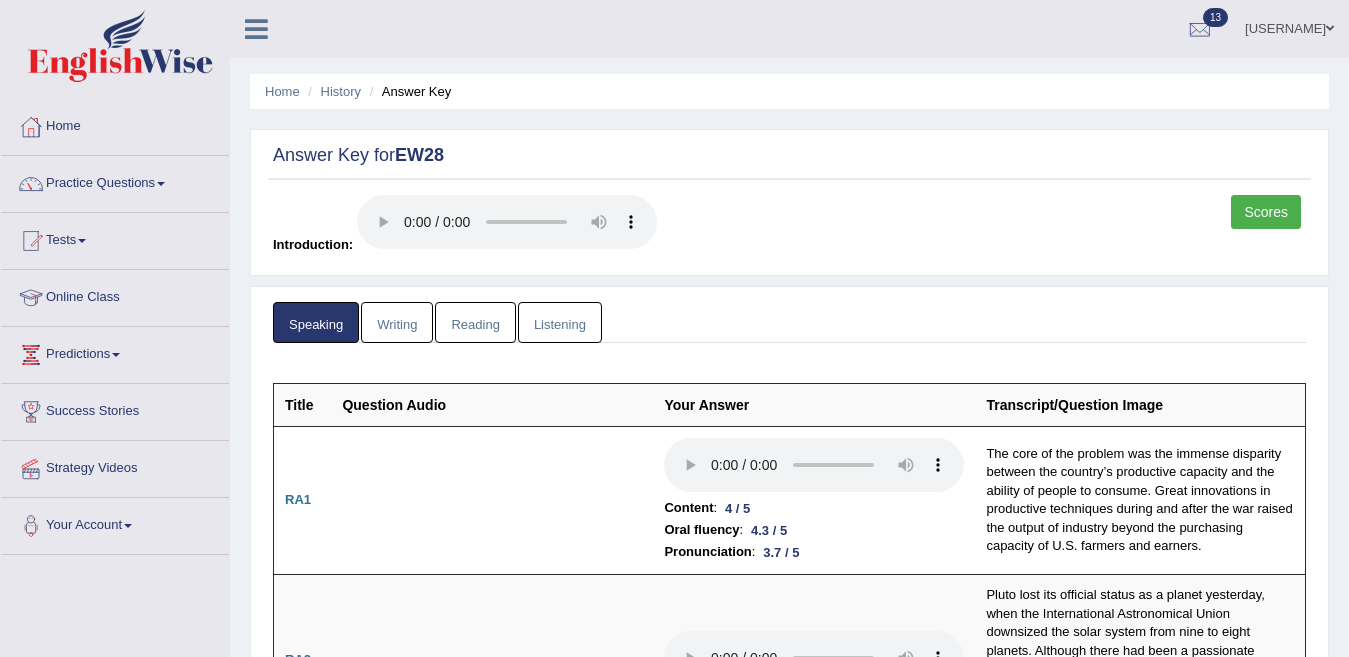 click on "Writing" at bounding box center (397, 322) 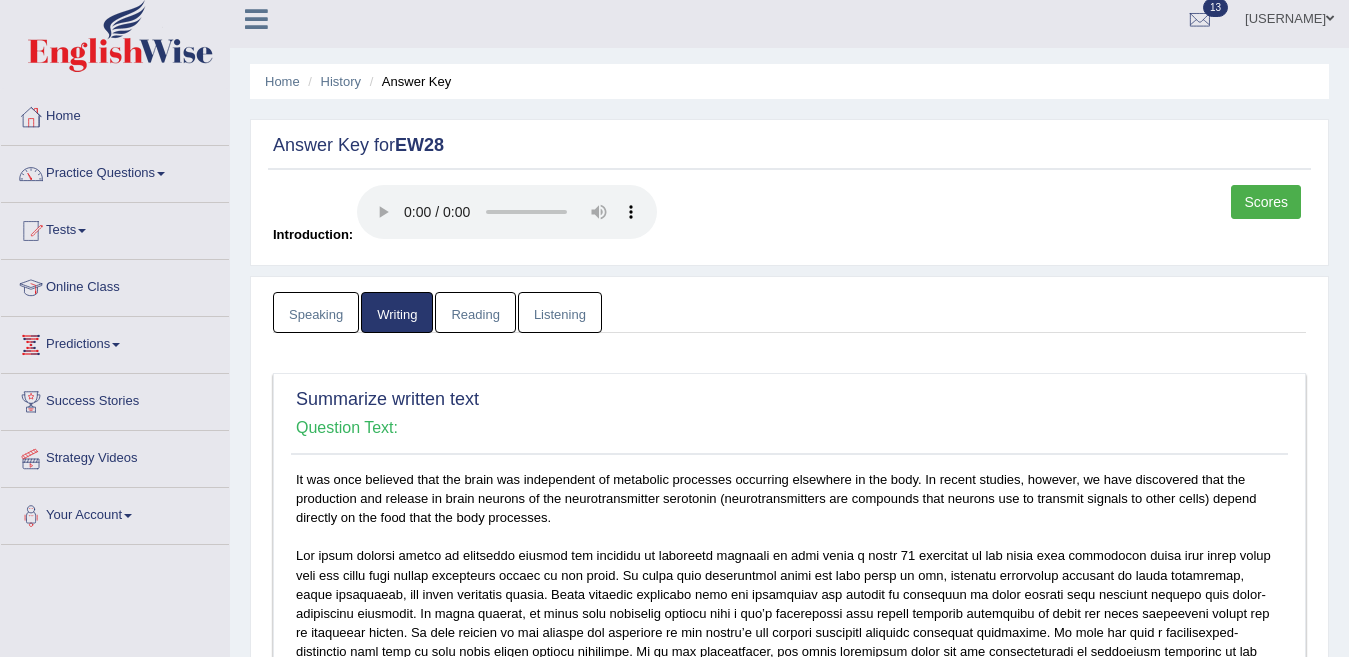 scroll, scrollTop: 0, scrollLeft: 0, axis: both 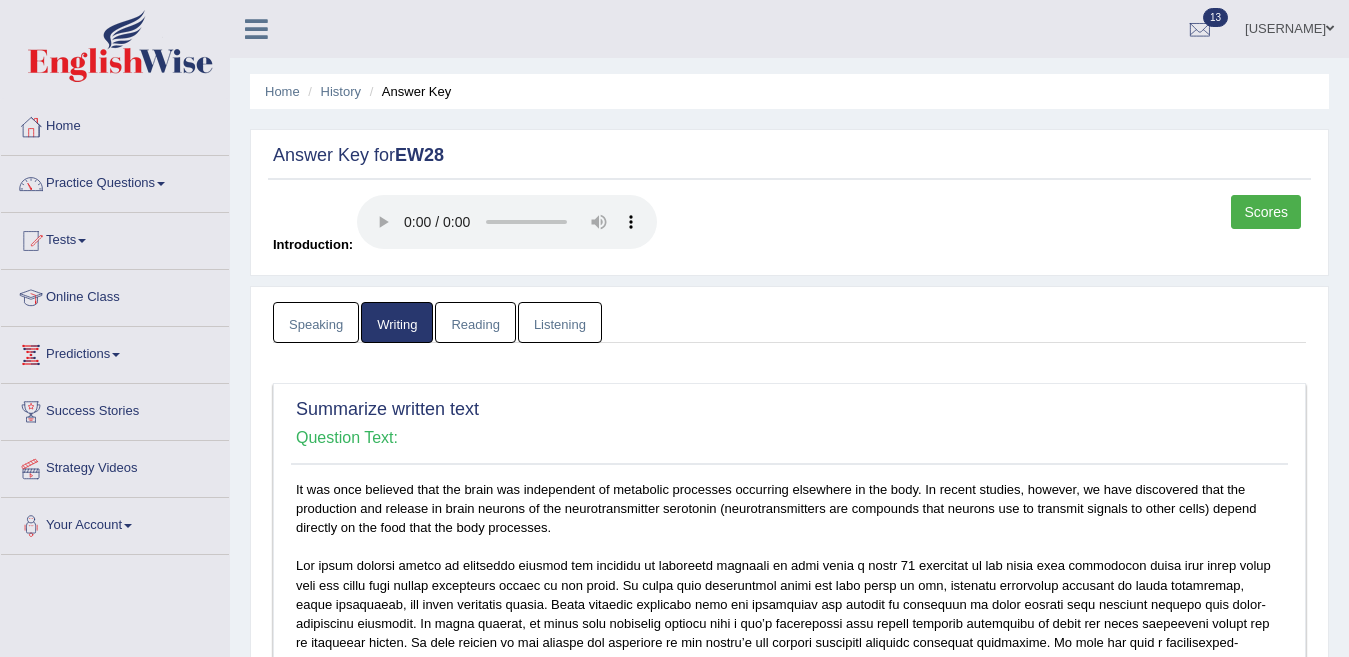 click on "Reading" at bounding box center [475, 322] 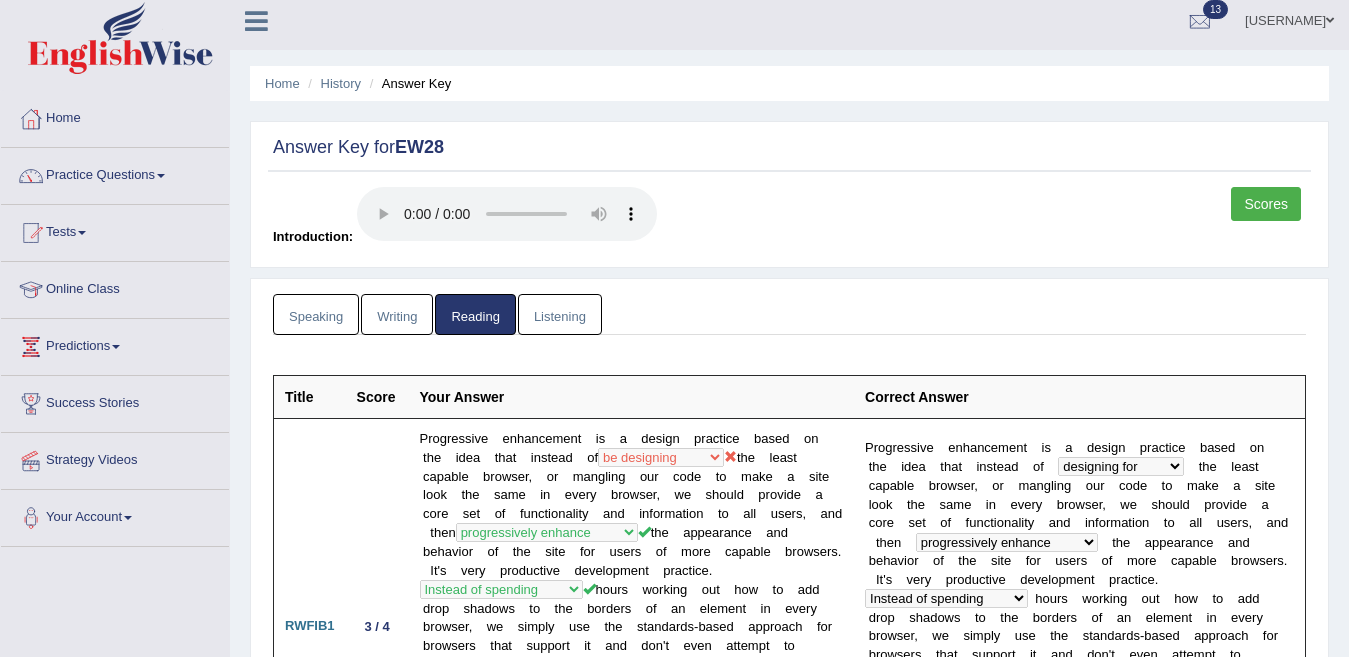 scroll, scrollTop: 0, scrollLeft: 0, axis: both 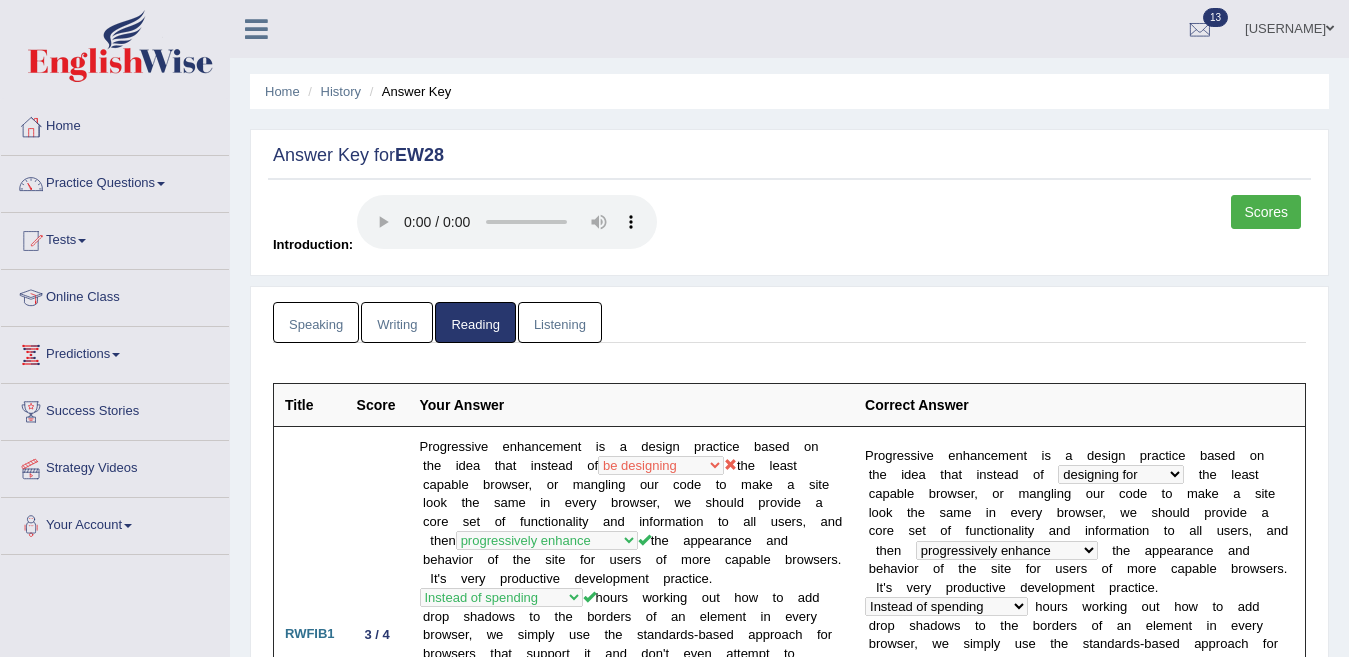 click on "Listening" at bounding box center (560, 322) 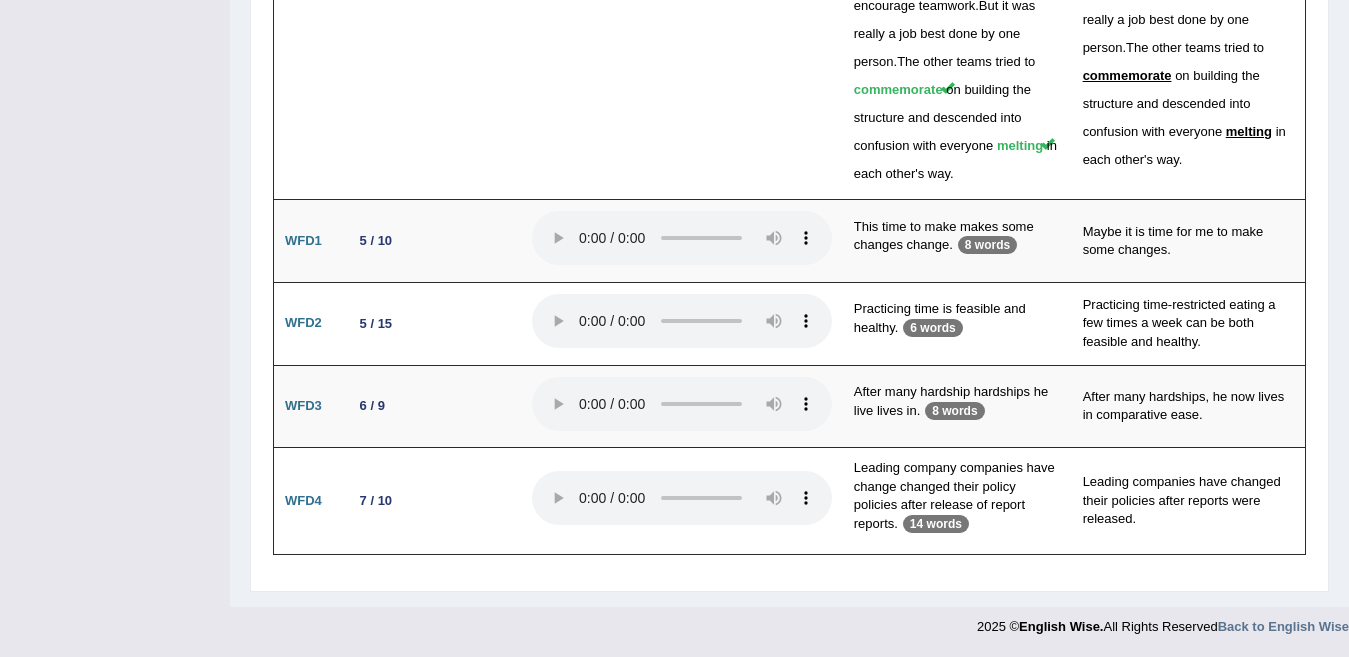 scroll, scrollTop: 4553, scrollLeft: 0, axis: vertical 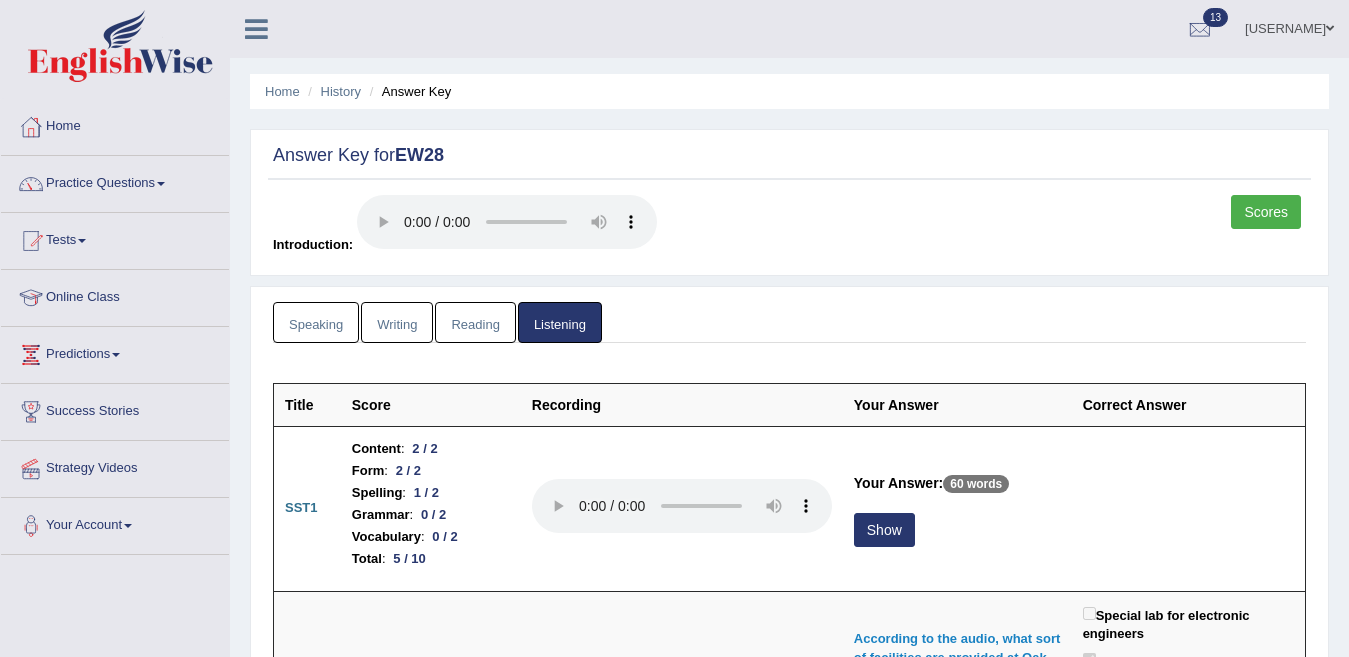 click on "Scores" at bounding box center (1266, 212) 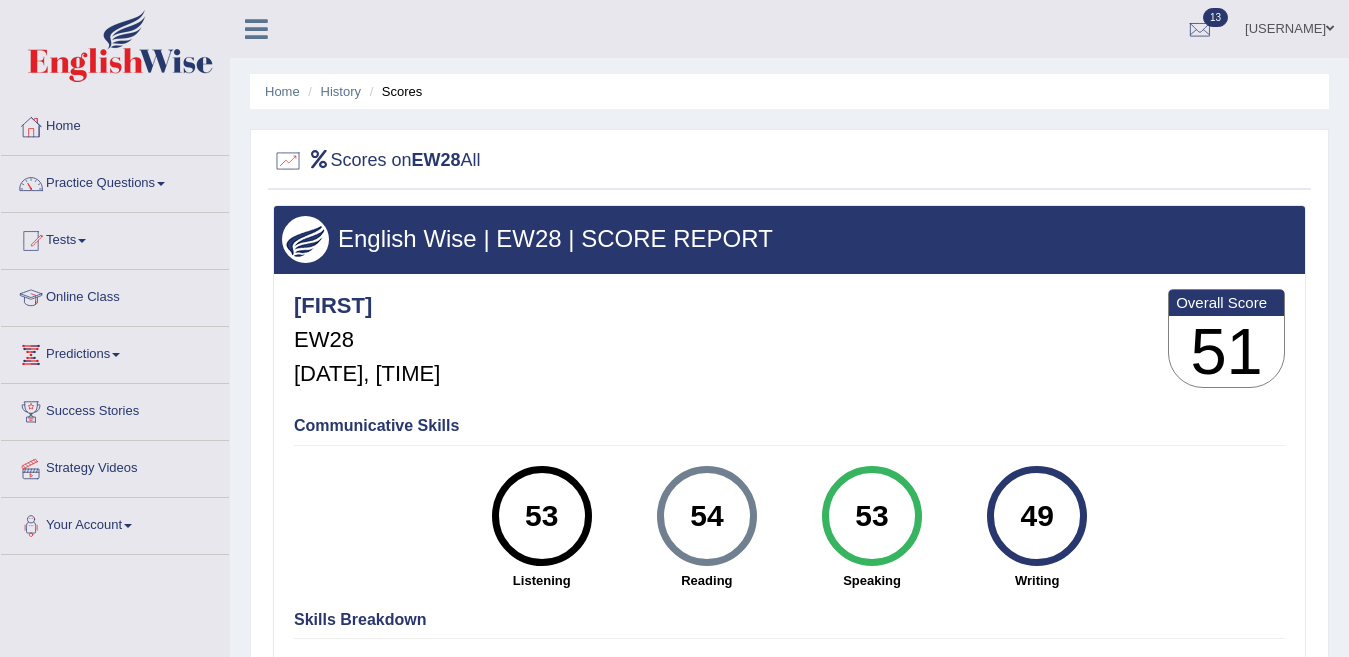 scroll, scrollTop: 0, scrollLeft: 0, axis: both 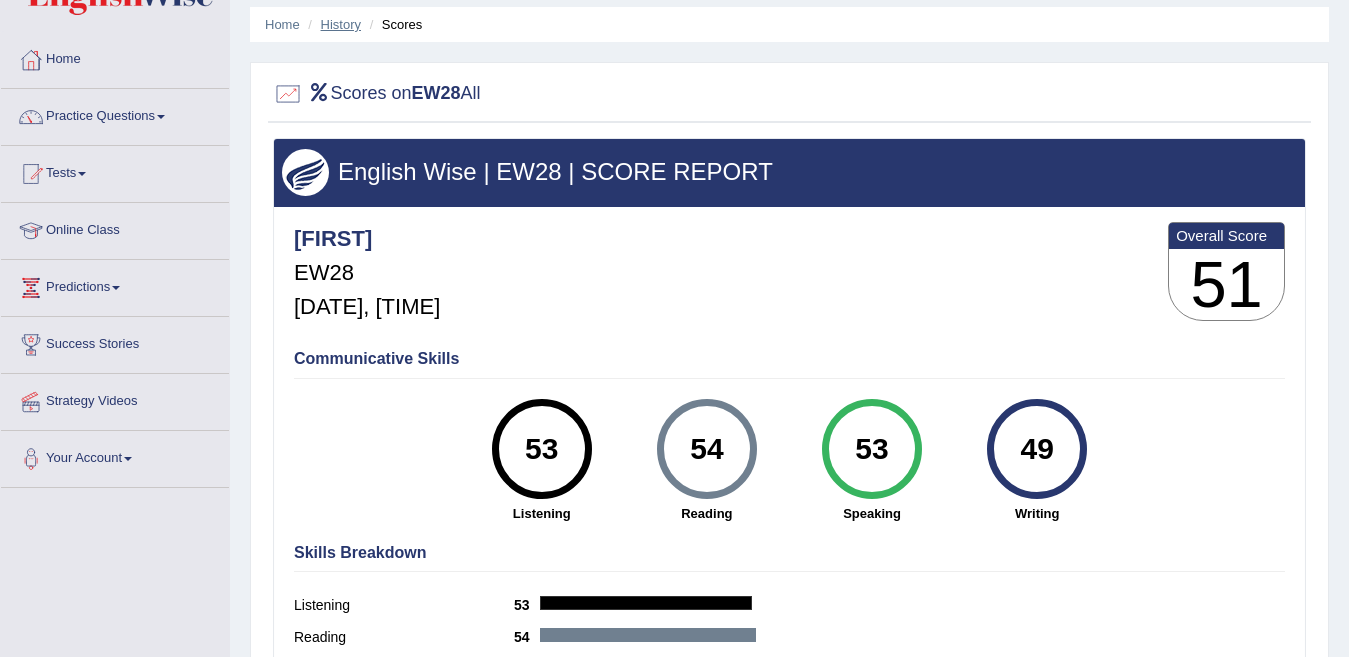 click on "History" at bounding box center [341, 24] 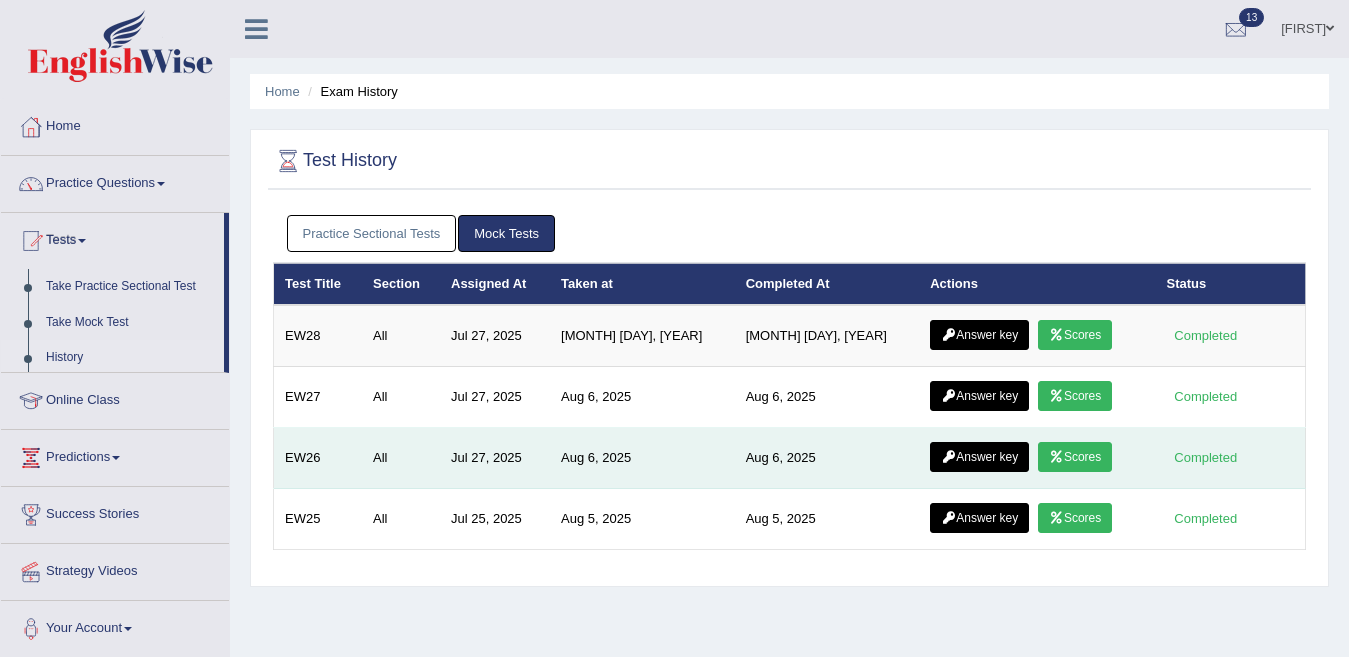 scroll, scrollTop: 0, scrollLeft: 0, axis: both 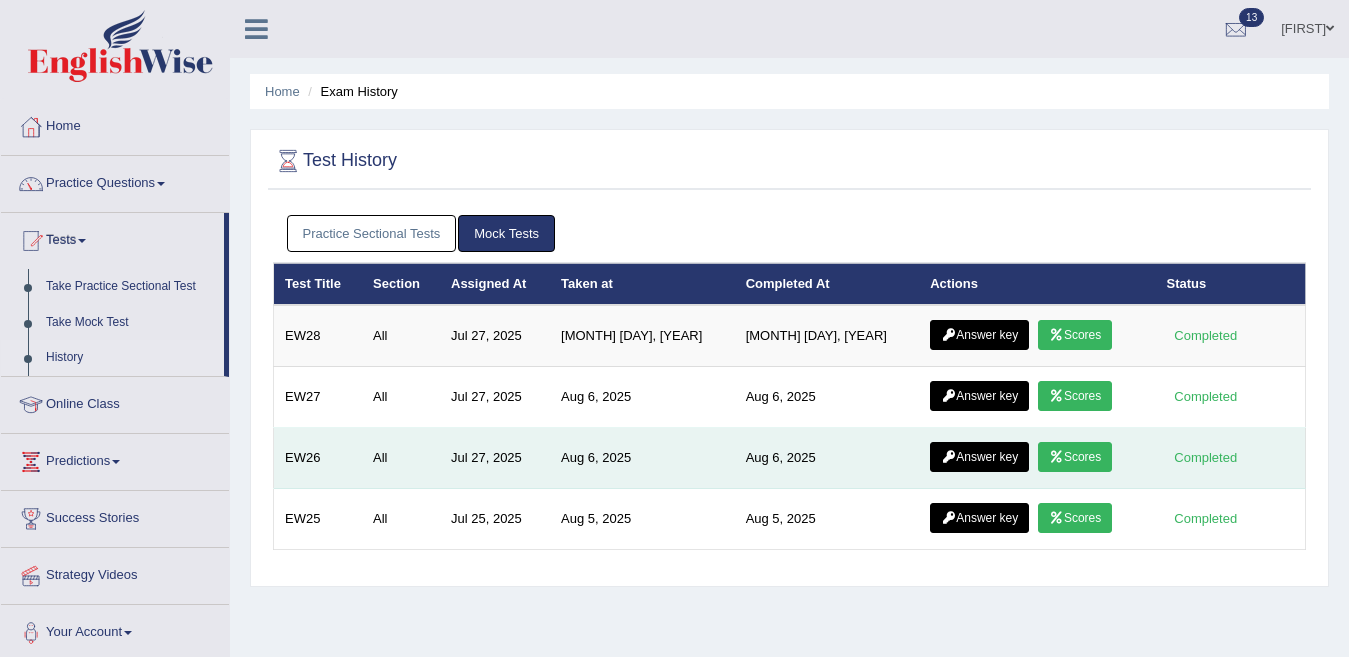 click on "Scores" at bounding box center (1075, 457) 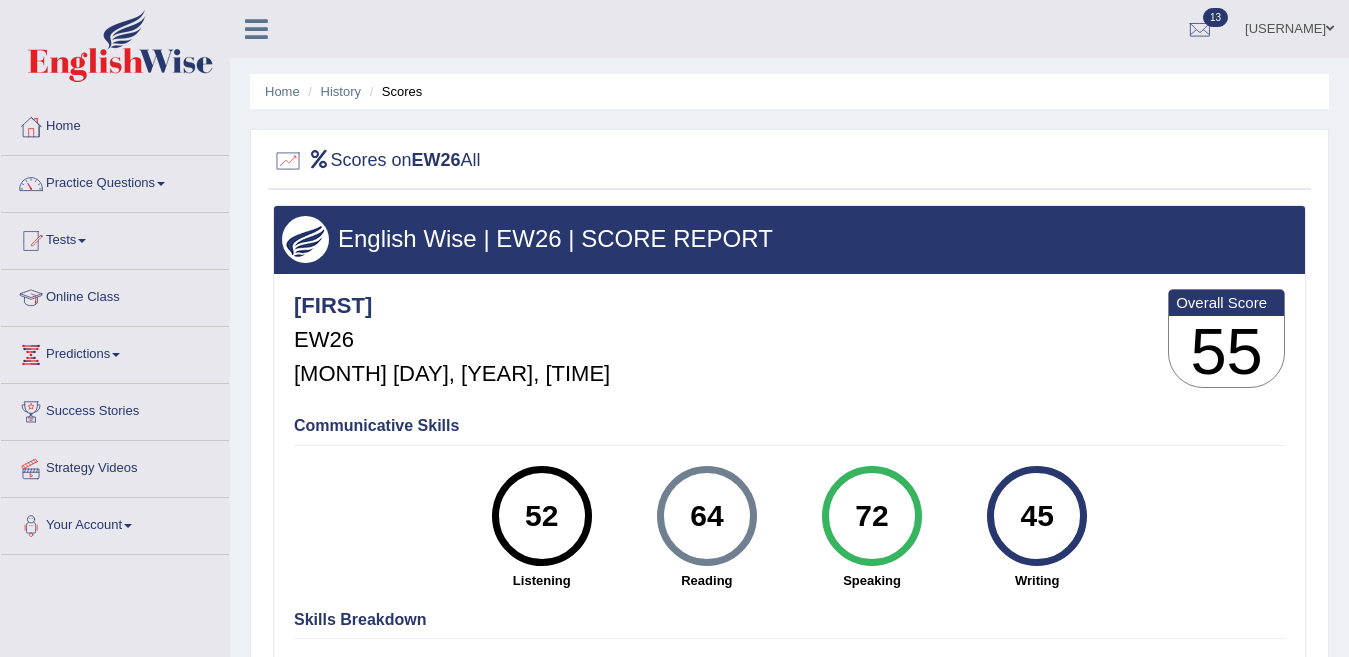 scroll, scrollTop: 0, scrollLeft: 0, axis: both 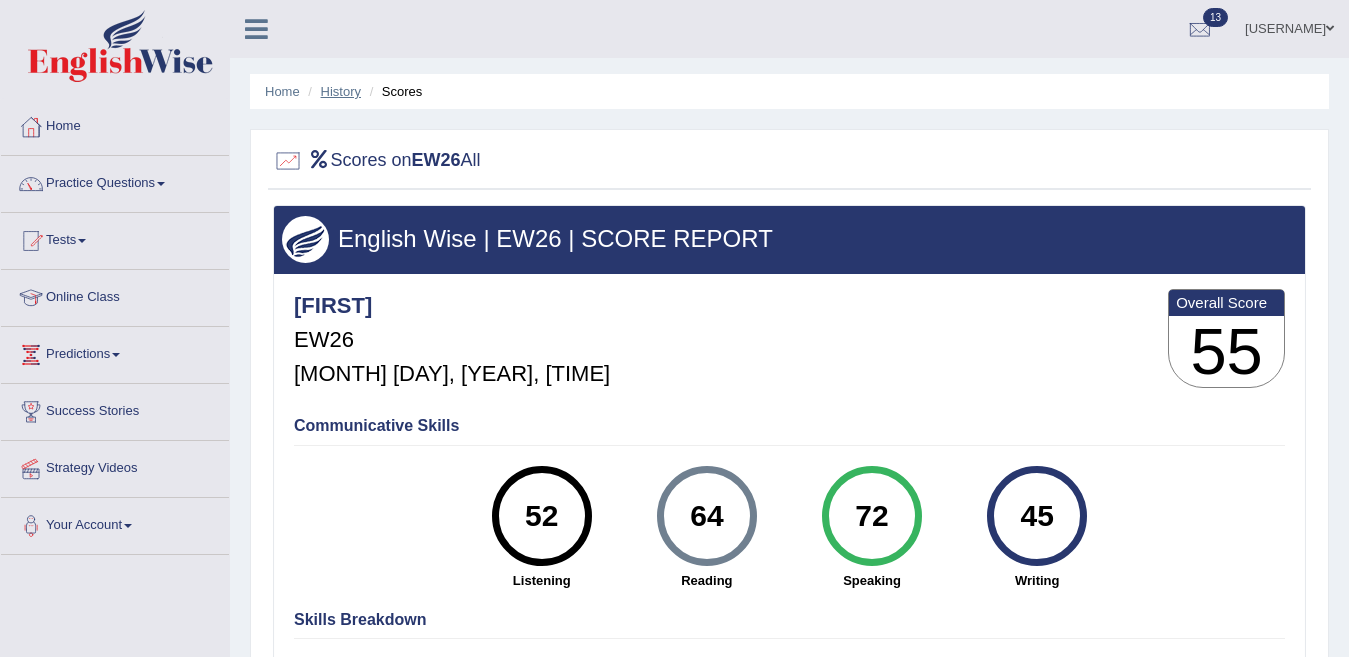 click on "History" at bounding box center (341, 91) 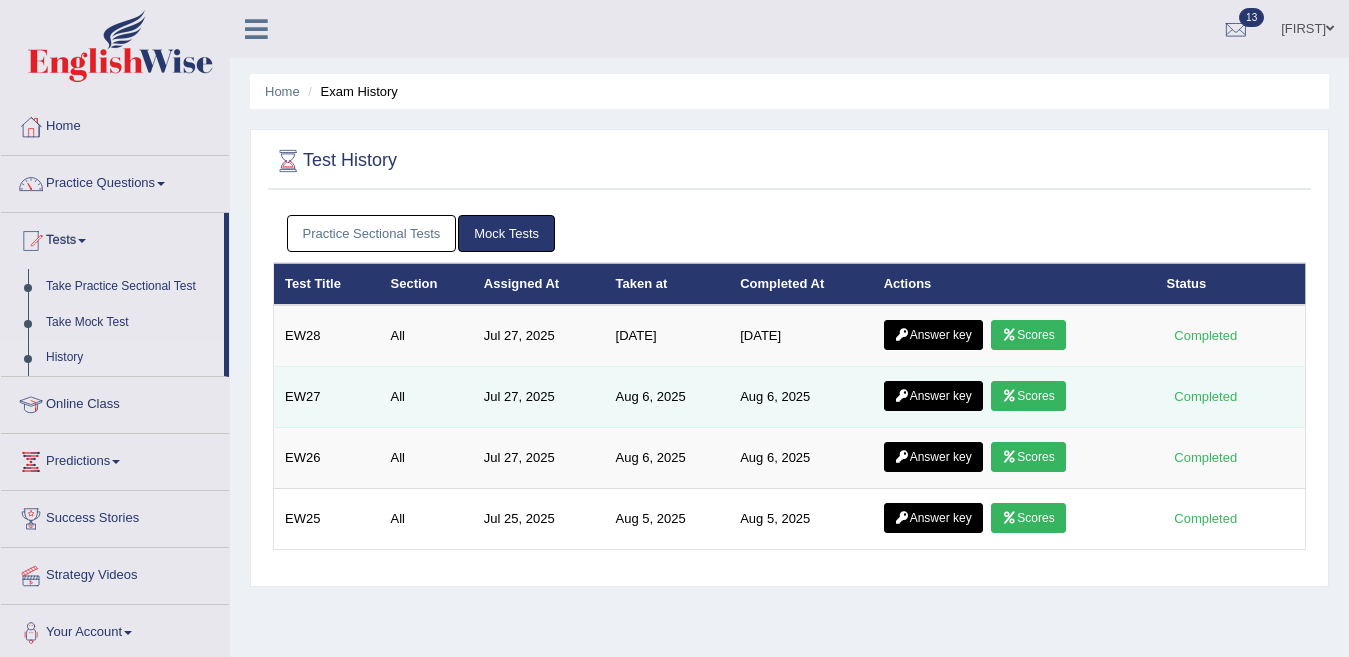 scroll, scrollTop: 0, scrollLeft: 0, axis: both 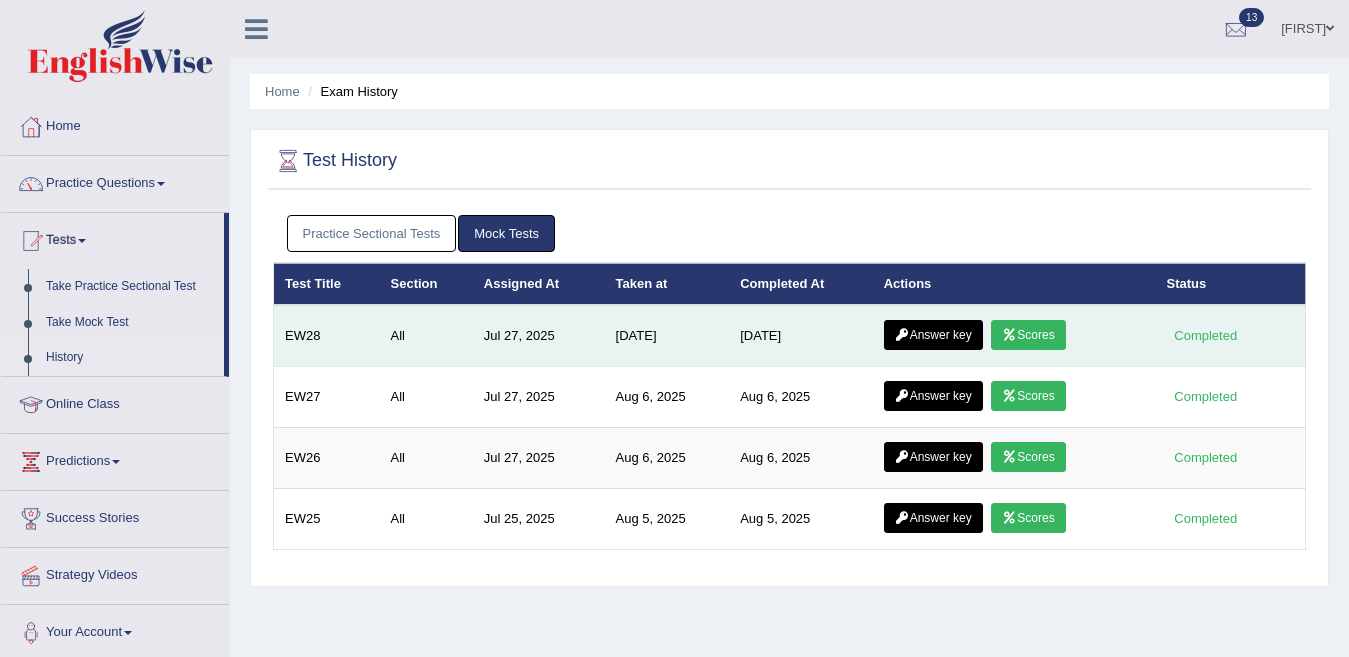 click on "Scores" at bounding box center [1028, 335] 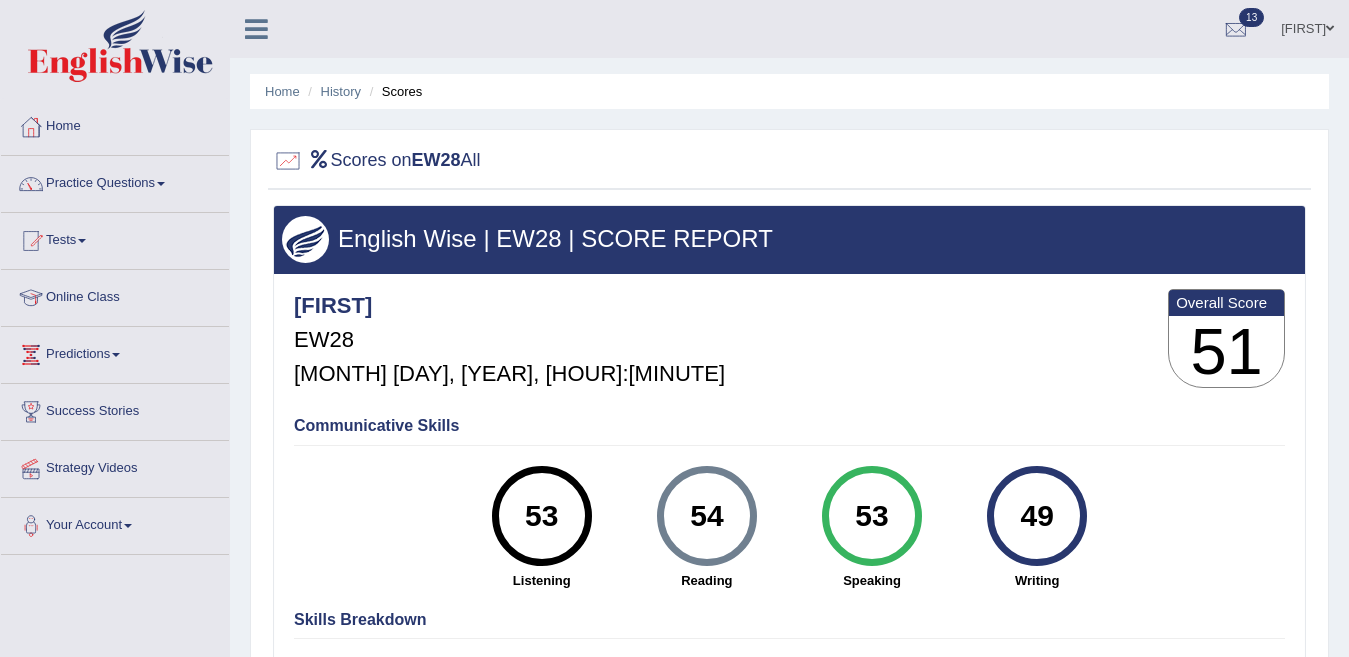 scroll, scrollTop: 0, scrollLeft: 0, axis: both 